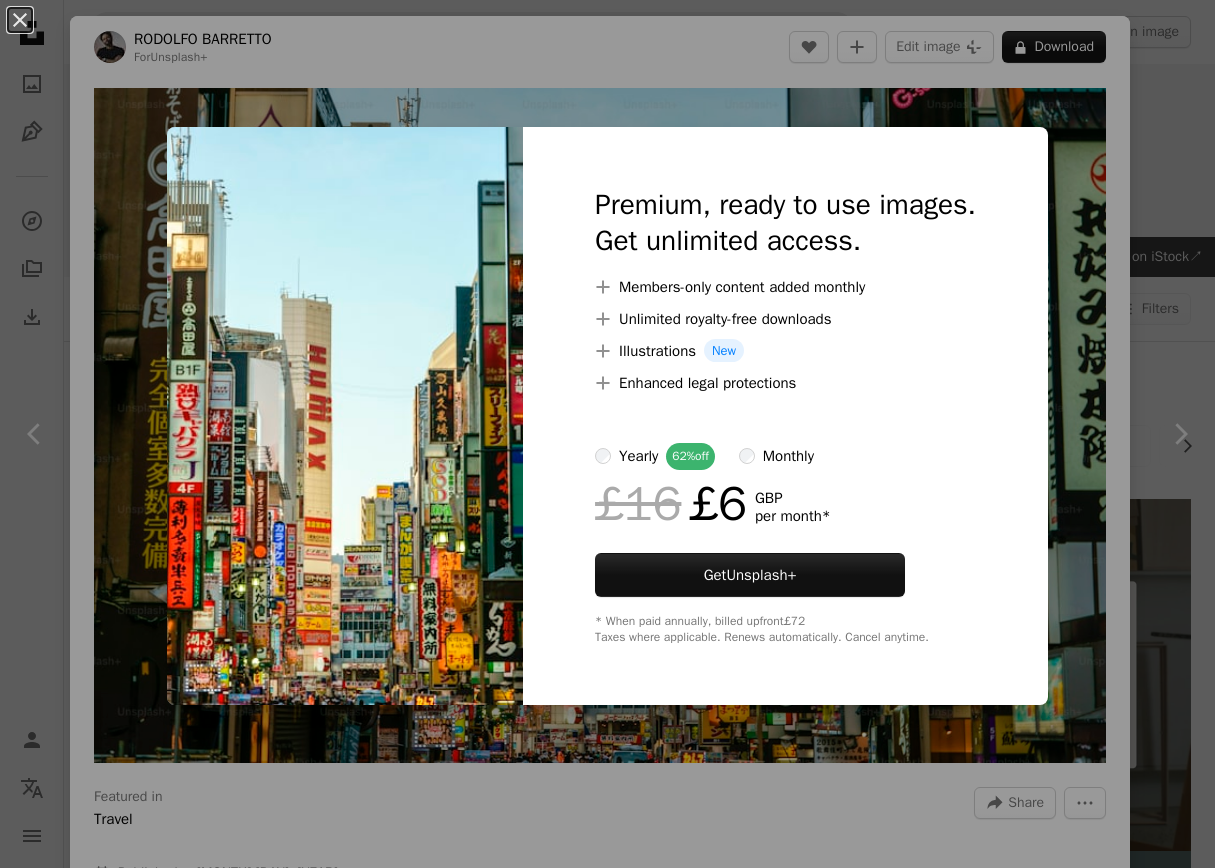 scroll, scrollTop: 441, scrollLeft: 0, axis: vertical 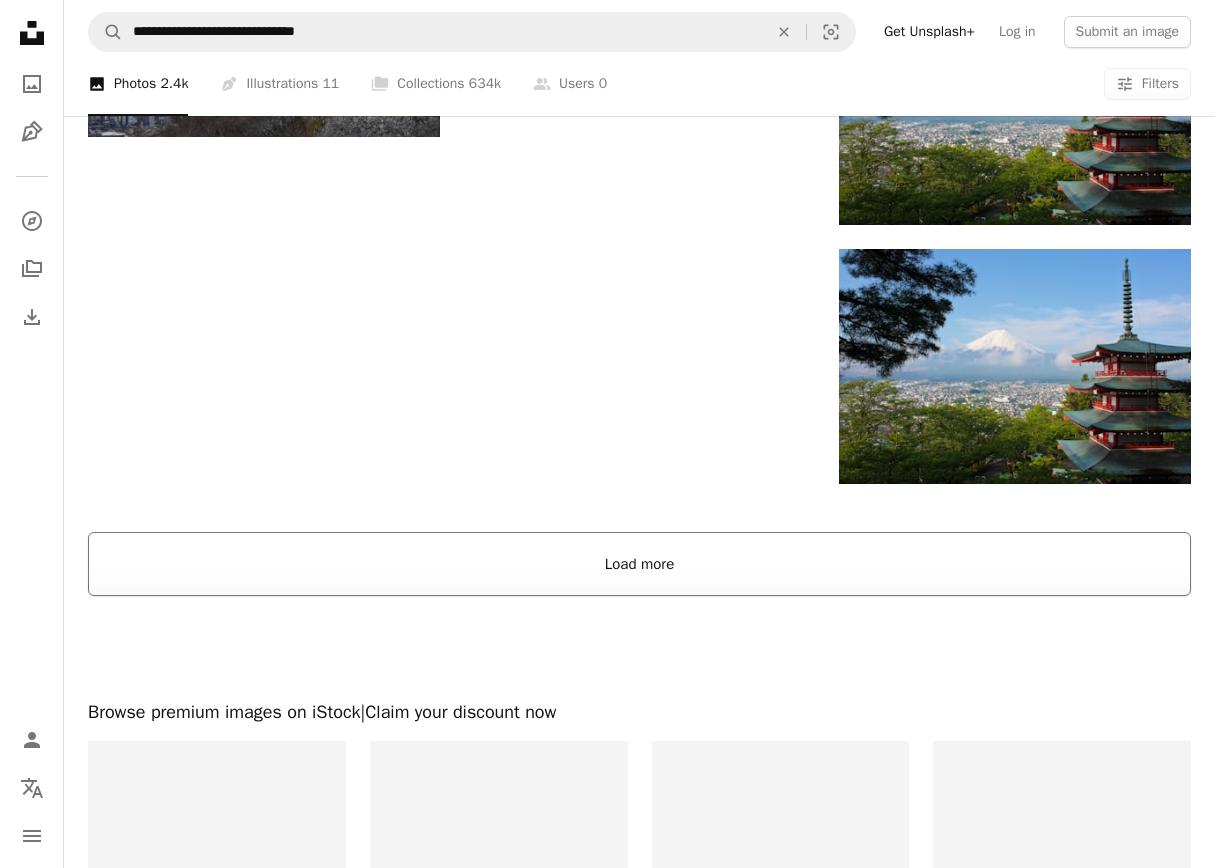 click on "Load more" at bounding box center [639, 564] 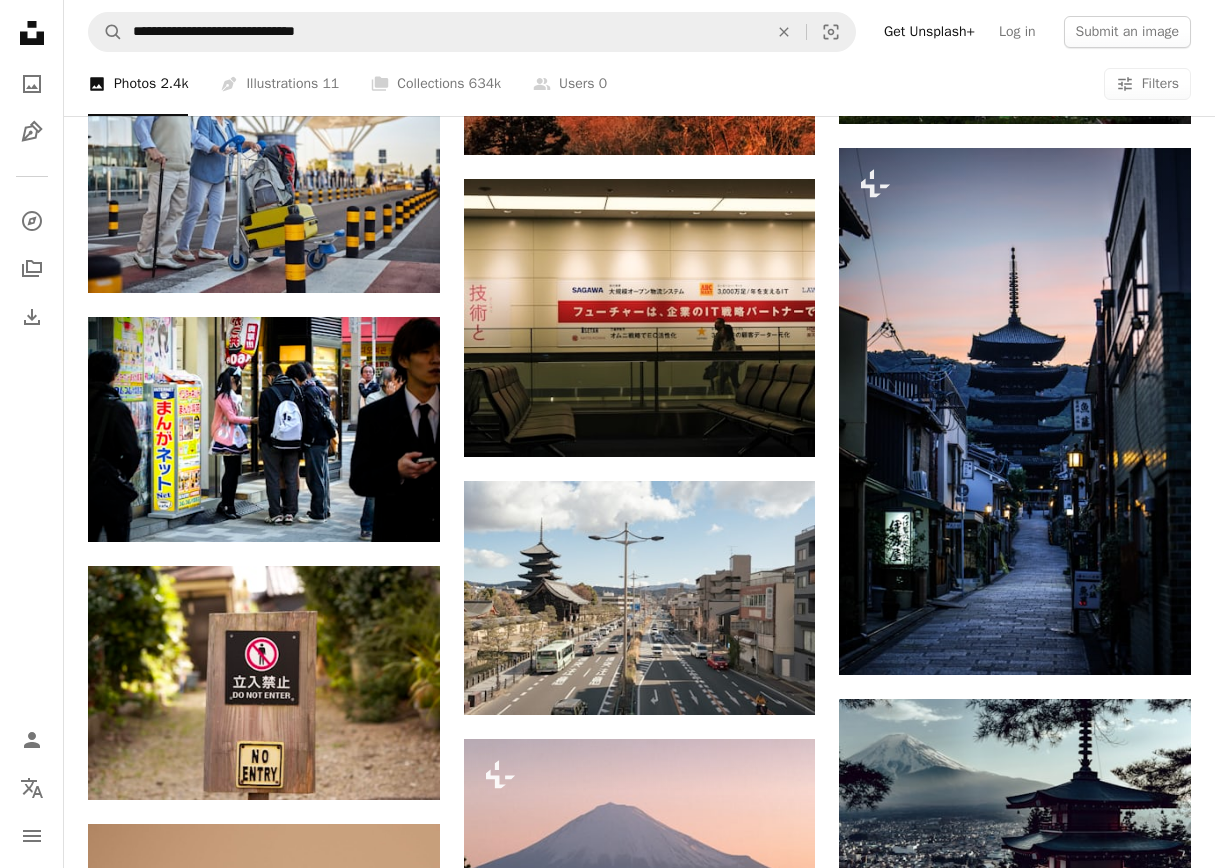 scroll, scrollTop: 2702, scrollLeft: 0, axis: vertical 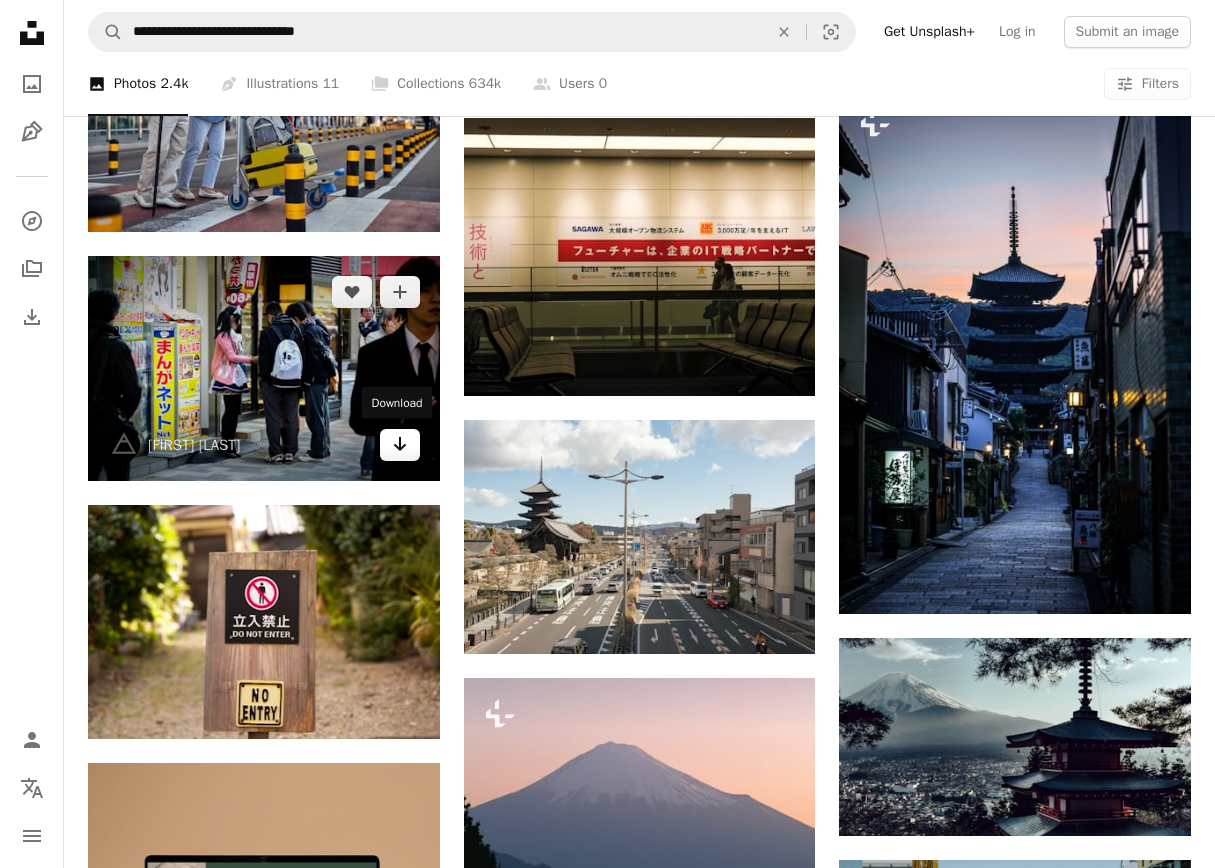 click on "Arrow pointing down" at bounding box center (400, 445) 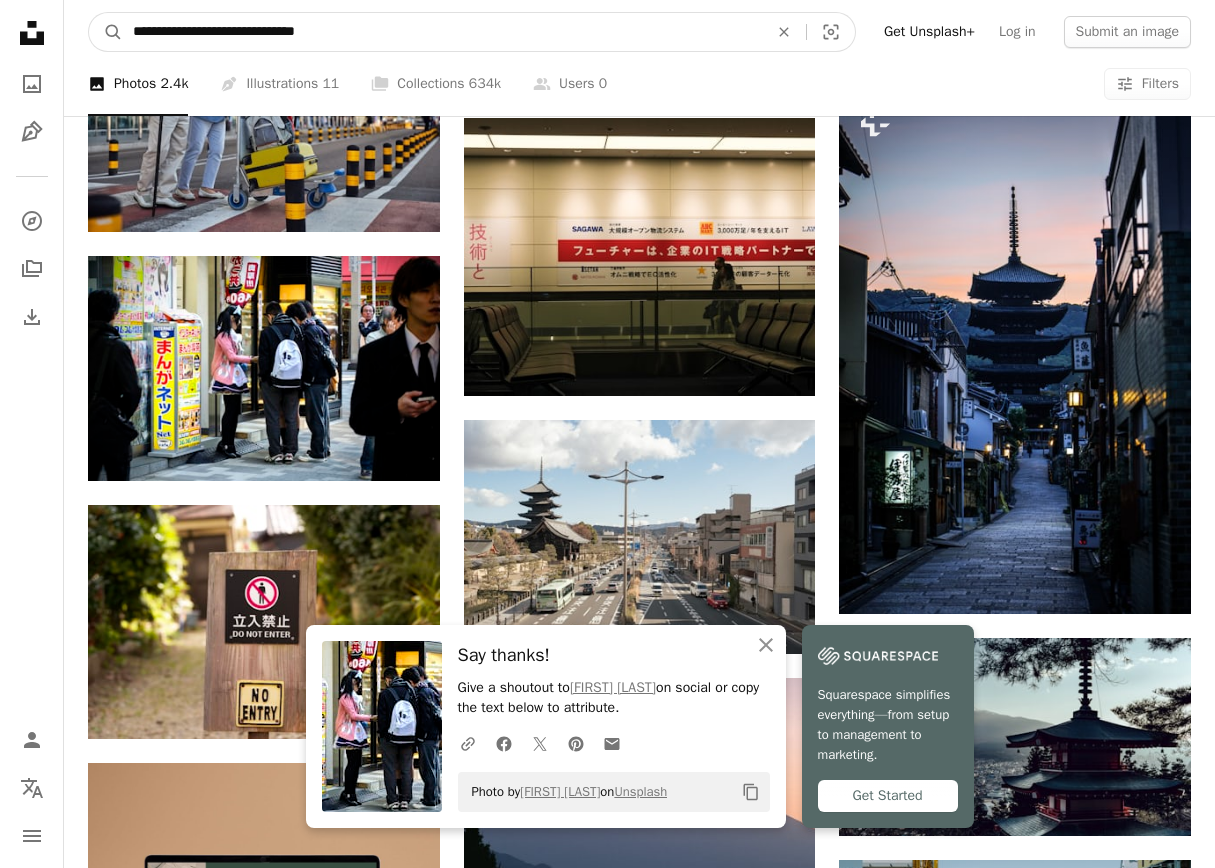 drag, startPoint x: 356, startPoint y: 43, endPoint x: -41, endPoint y: -6, distance: 400.0125 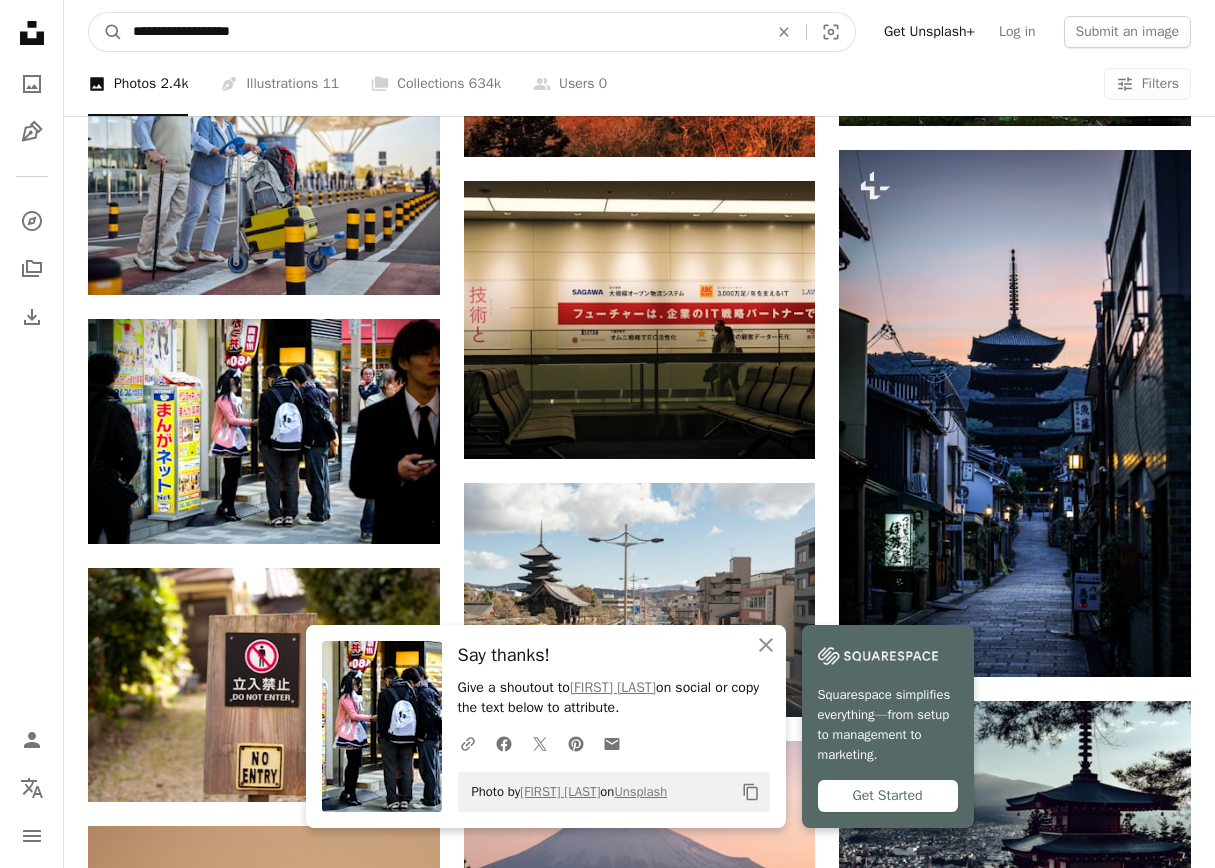 type on "**********" 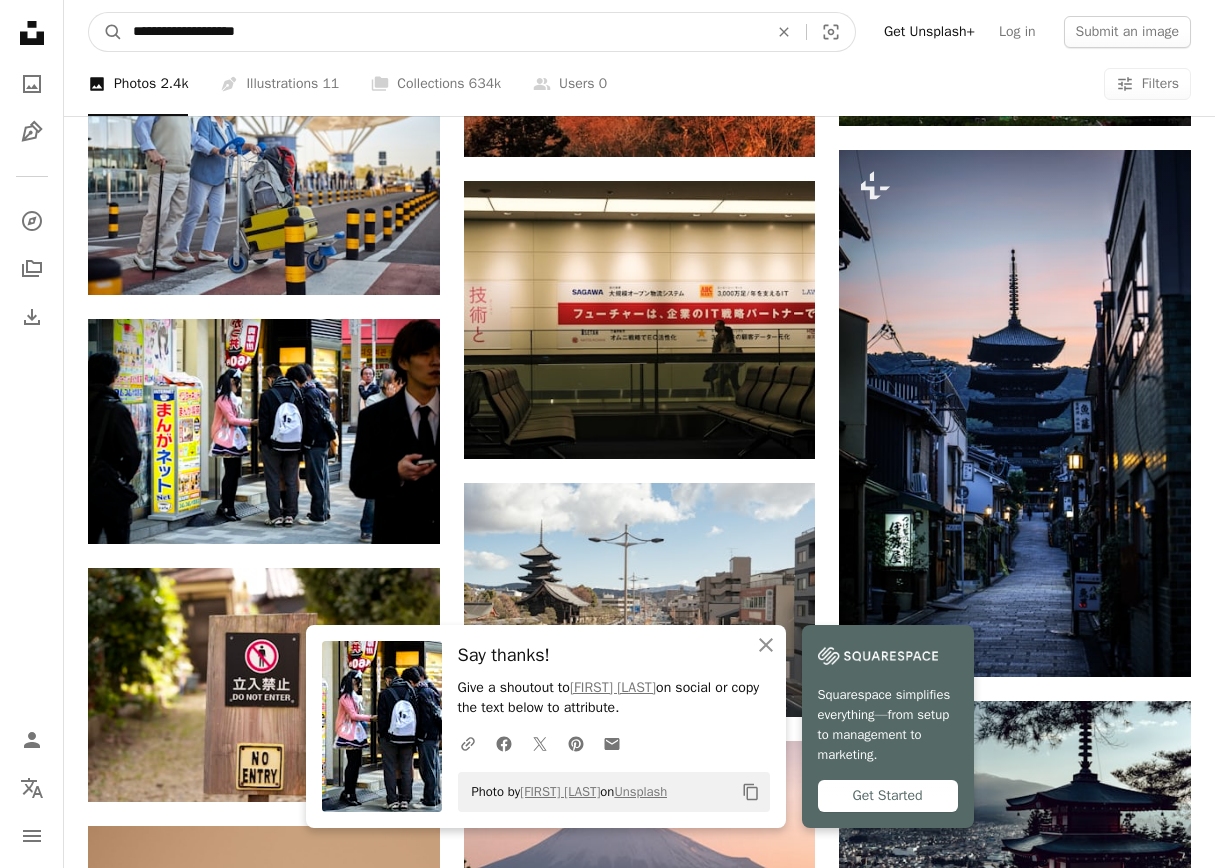 click on "A magnifying glass" at bounding box center [106, 32] 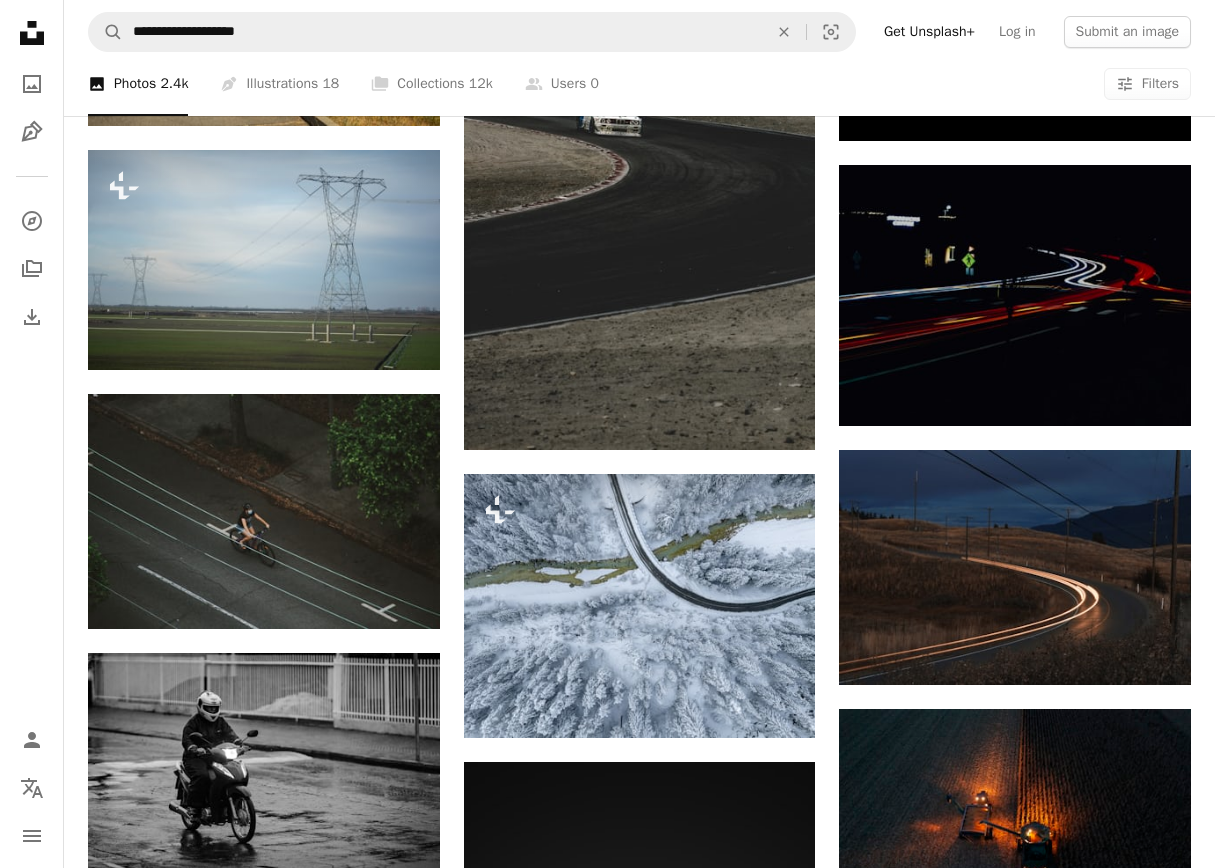 scroll, scrollTop: 1501, scrollLeft: 0, axis: vertical 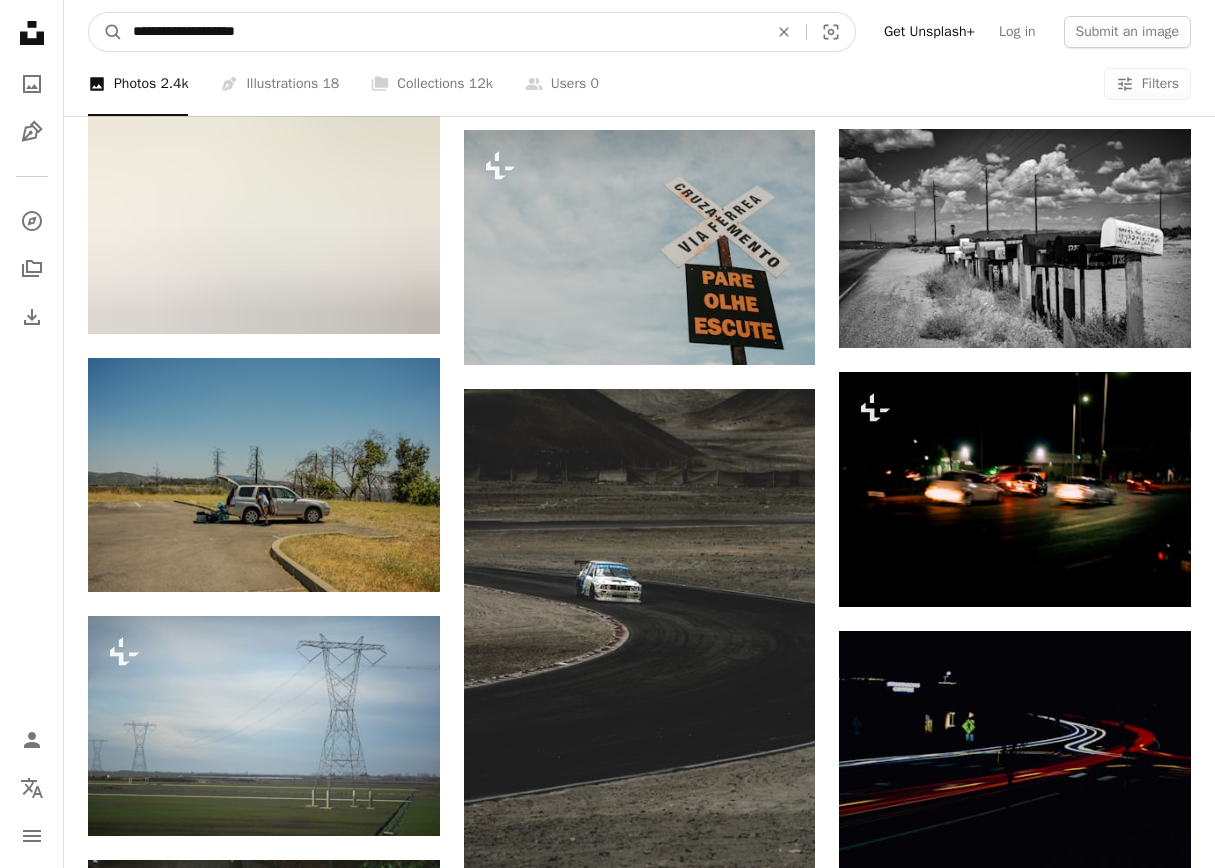 drag, startPoint x: 474, startPoint y: 39, endPoint x: 26, endPoint y: -25, distance: 452.54834 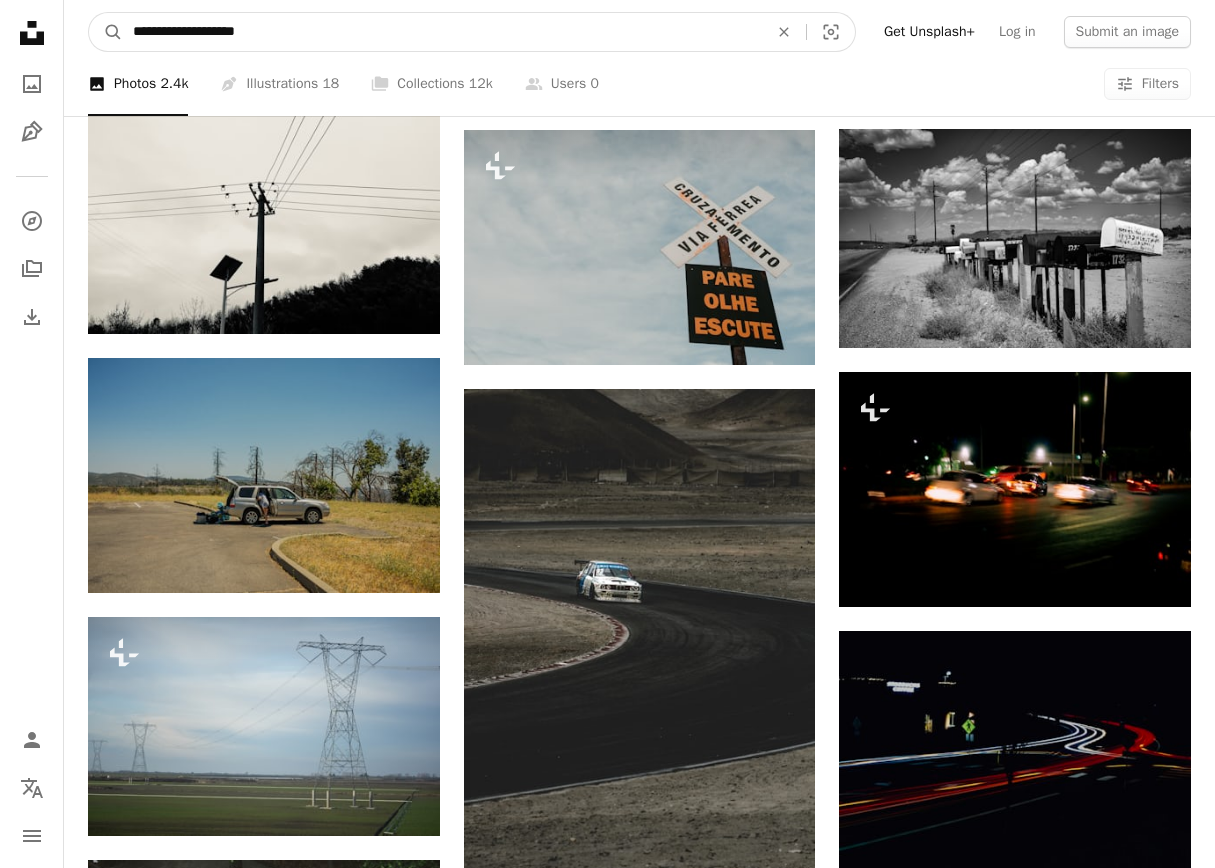 click on "**********" at bounding box center (607, 930) 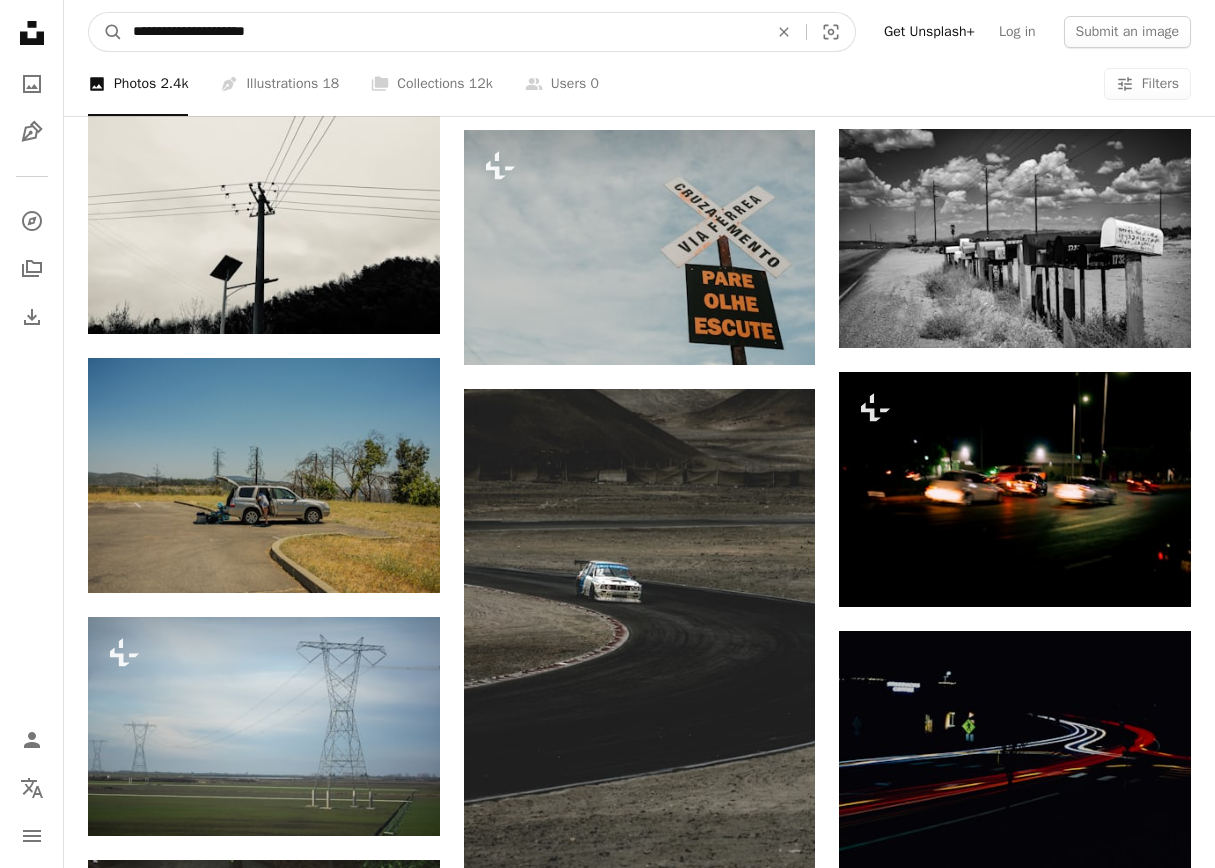 type on "**********" 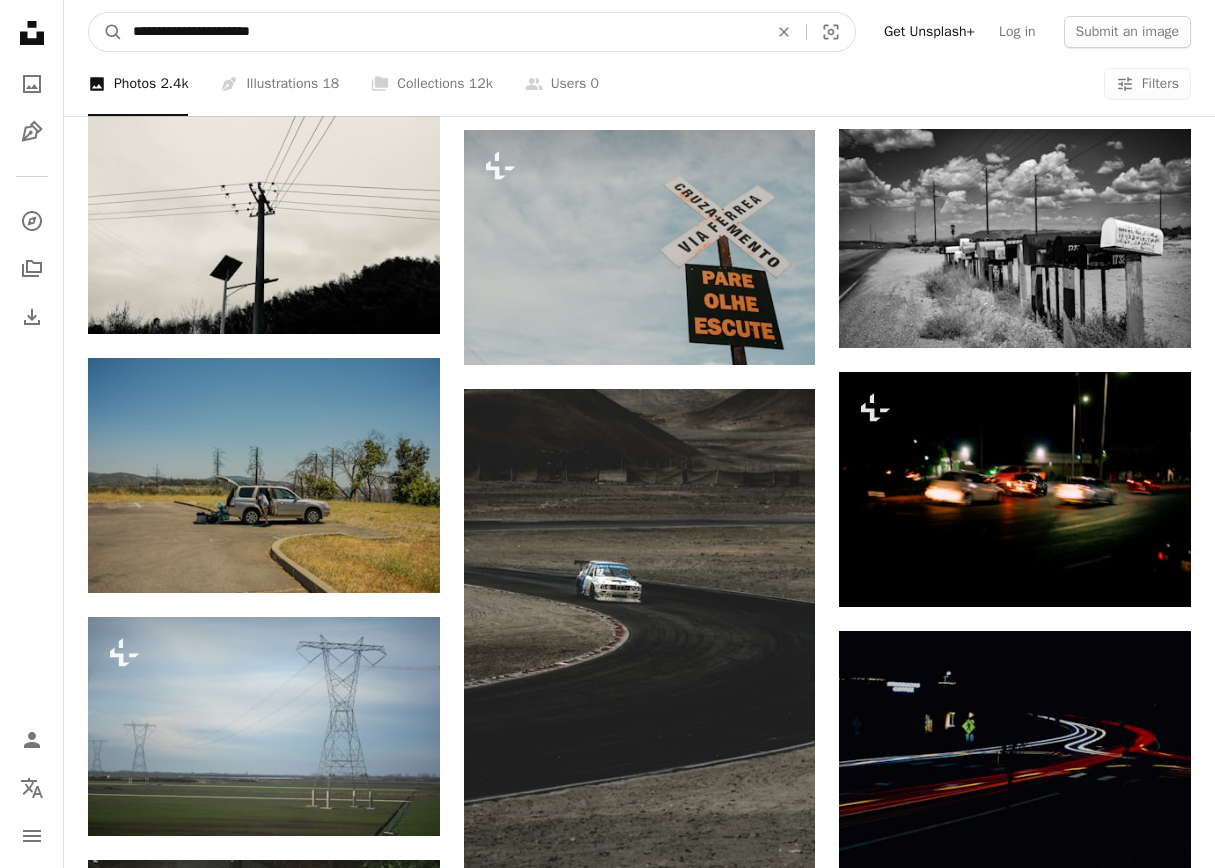 click on "A magnifying glass" at bounding box center (106, 32) 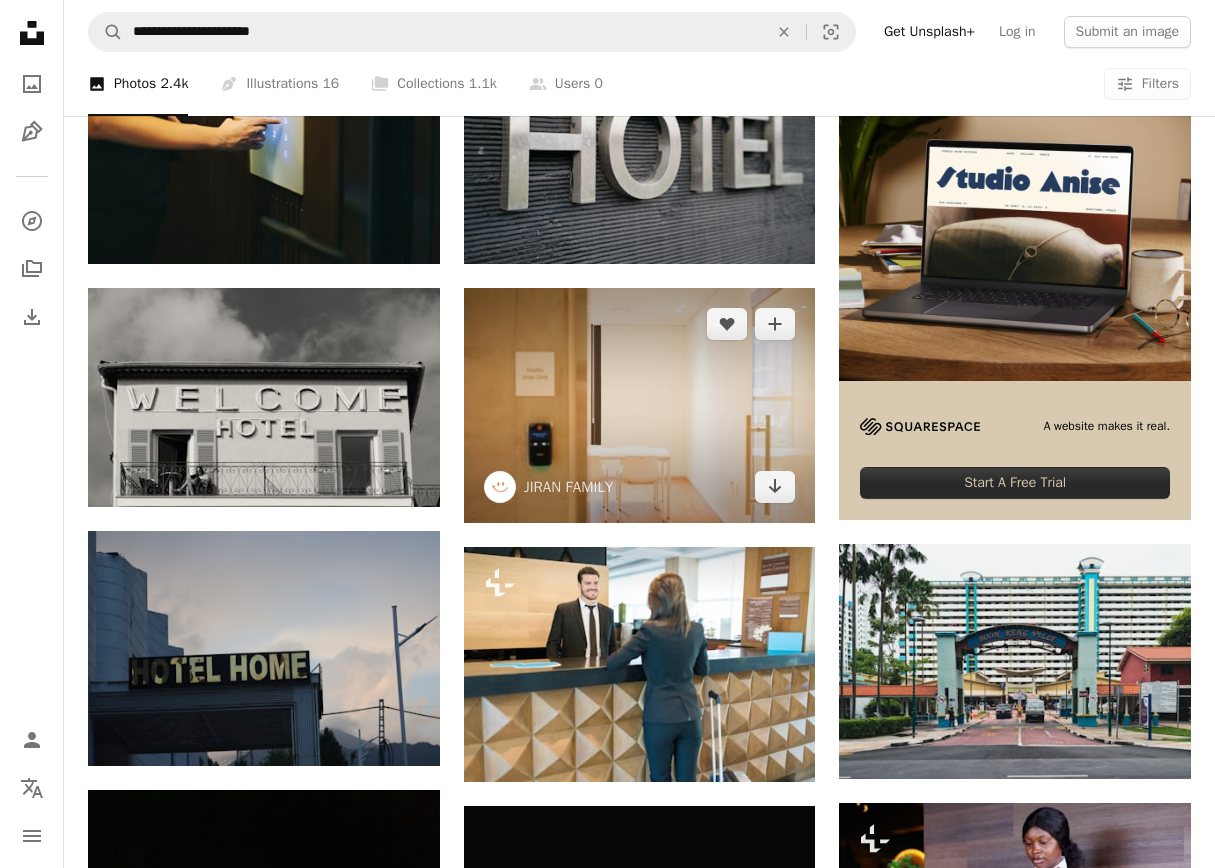scroll, scrollTop: 704, scrollLeft: 0, axis: vertical 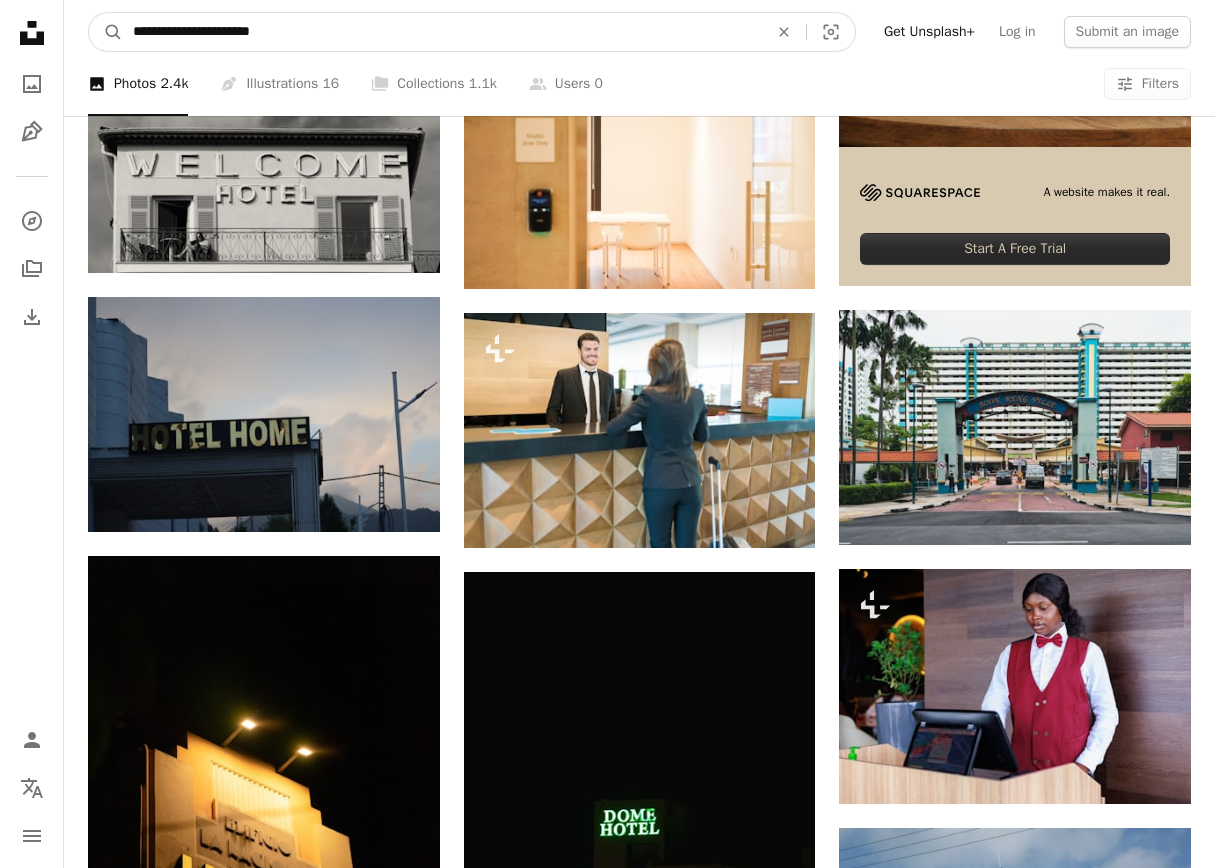 drag, startPoint x: 315, startPoint y: 37, endPoint x: -29, endPoint y: 19, distance: 344.4706 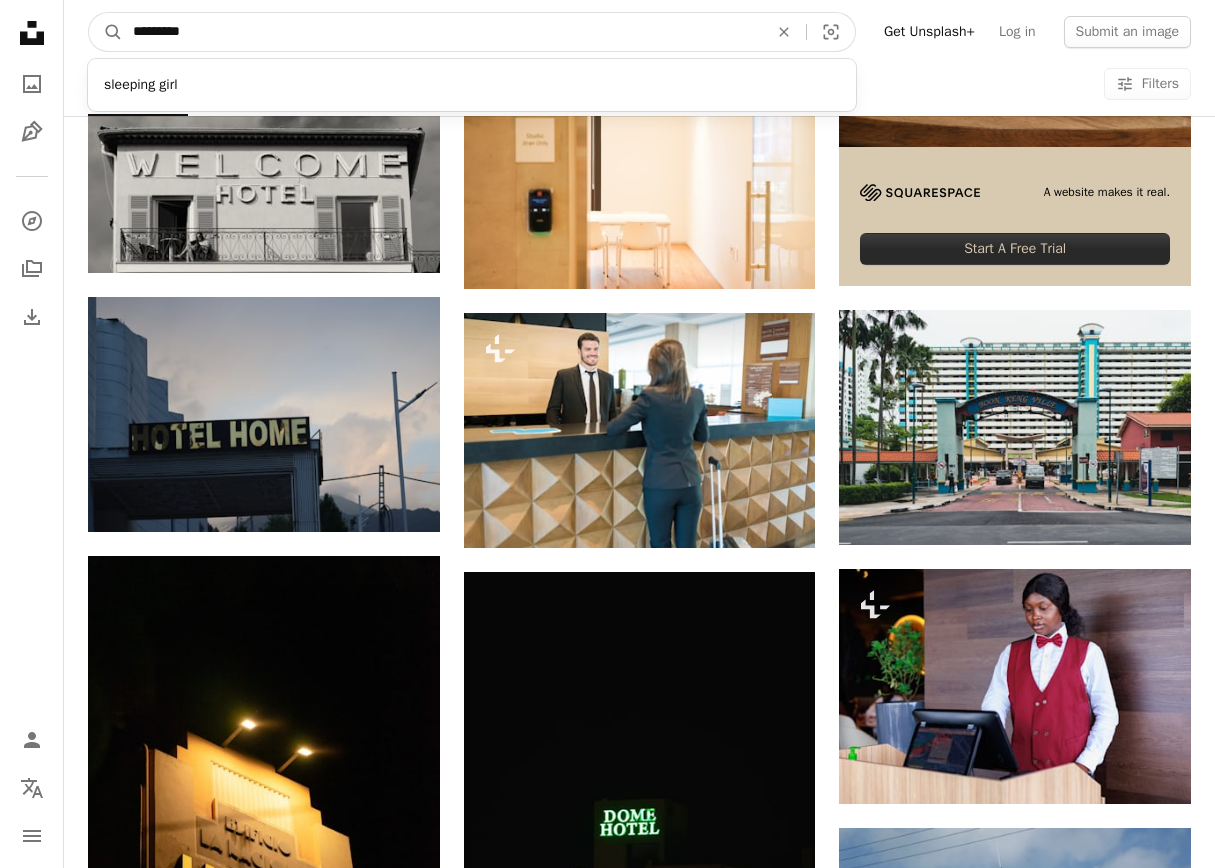 type on "**********" 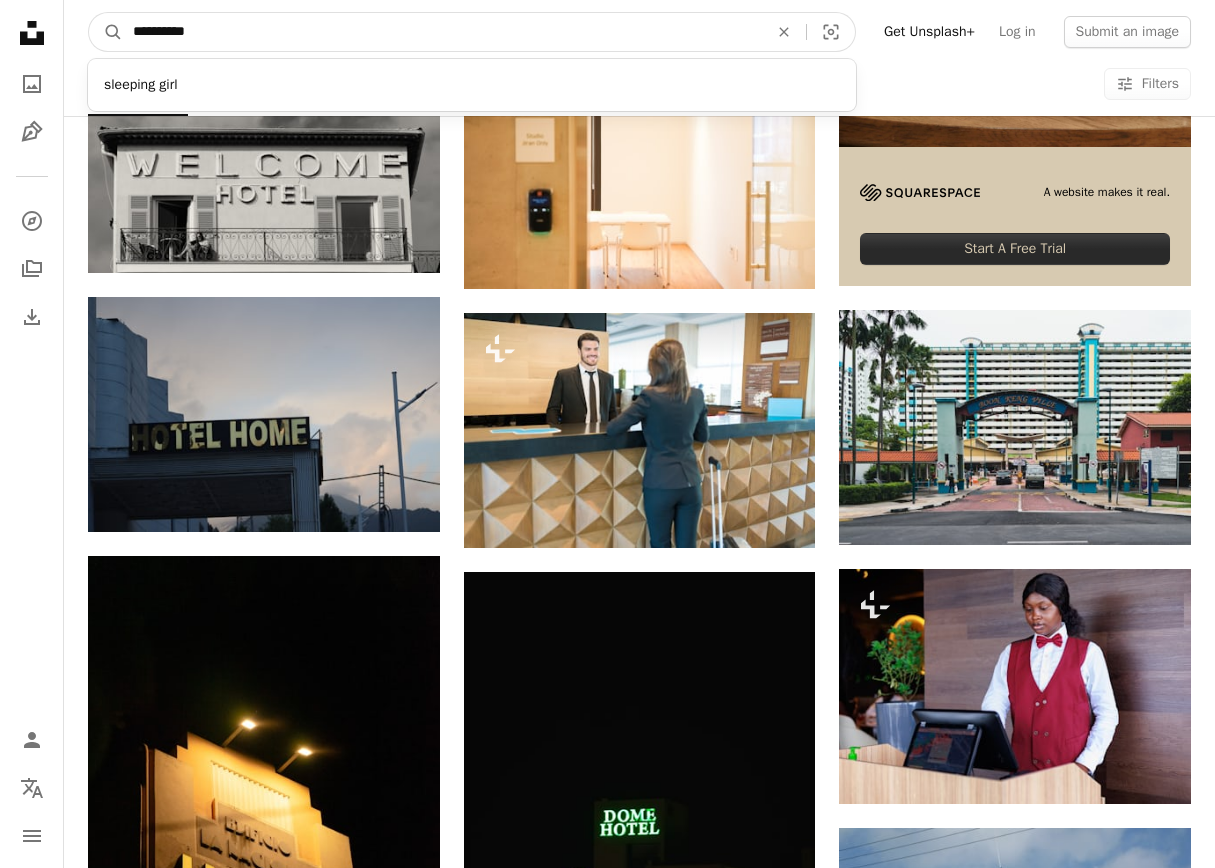 click on "A magnifying glass" at bounding box center [106, 32] 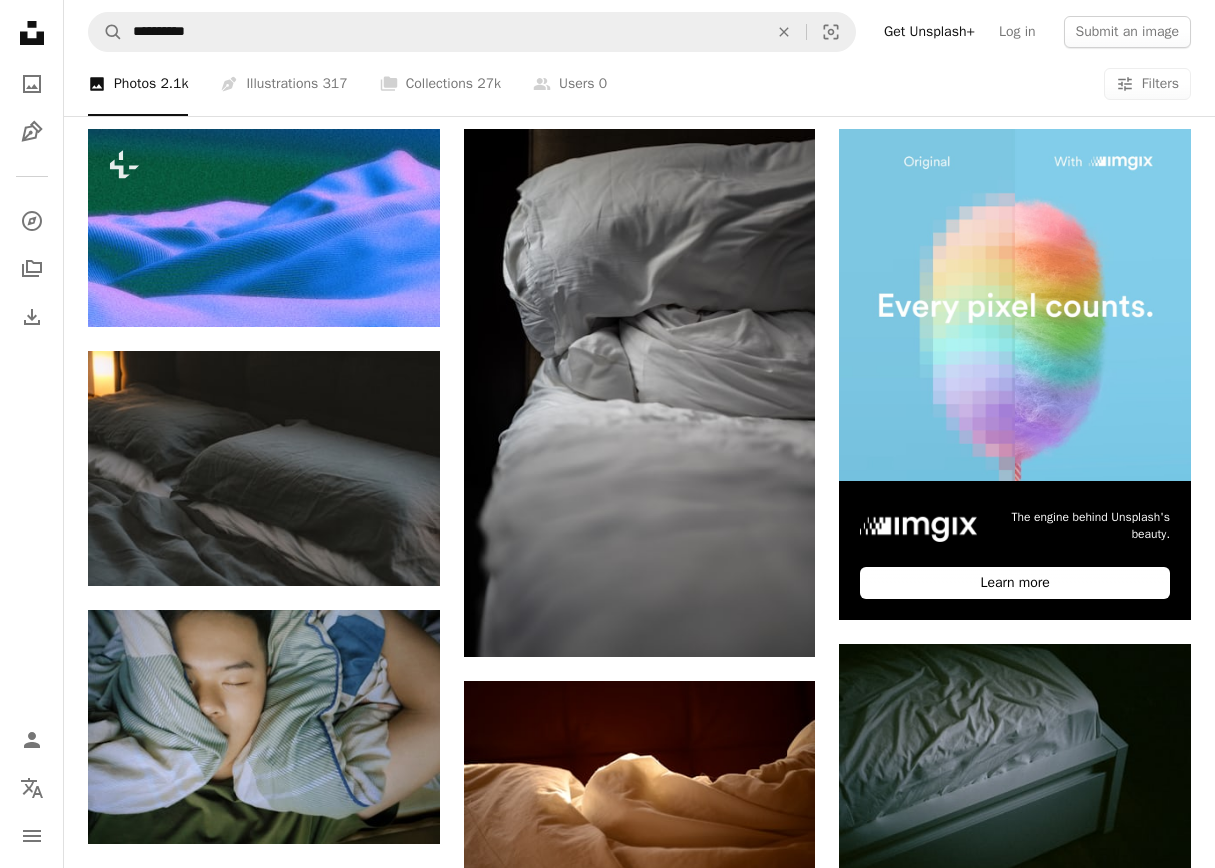scroll, scrollTop: 0, scrollLeft: 0, axis: both 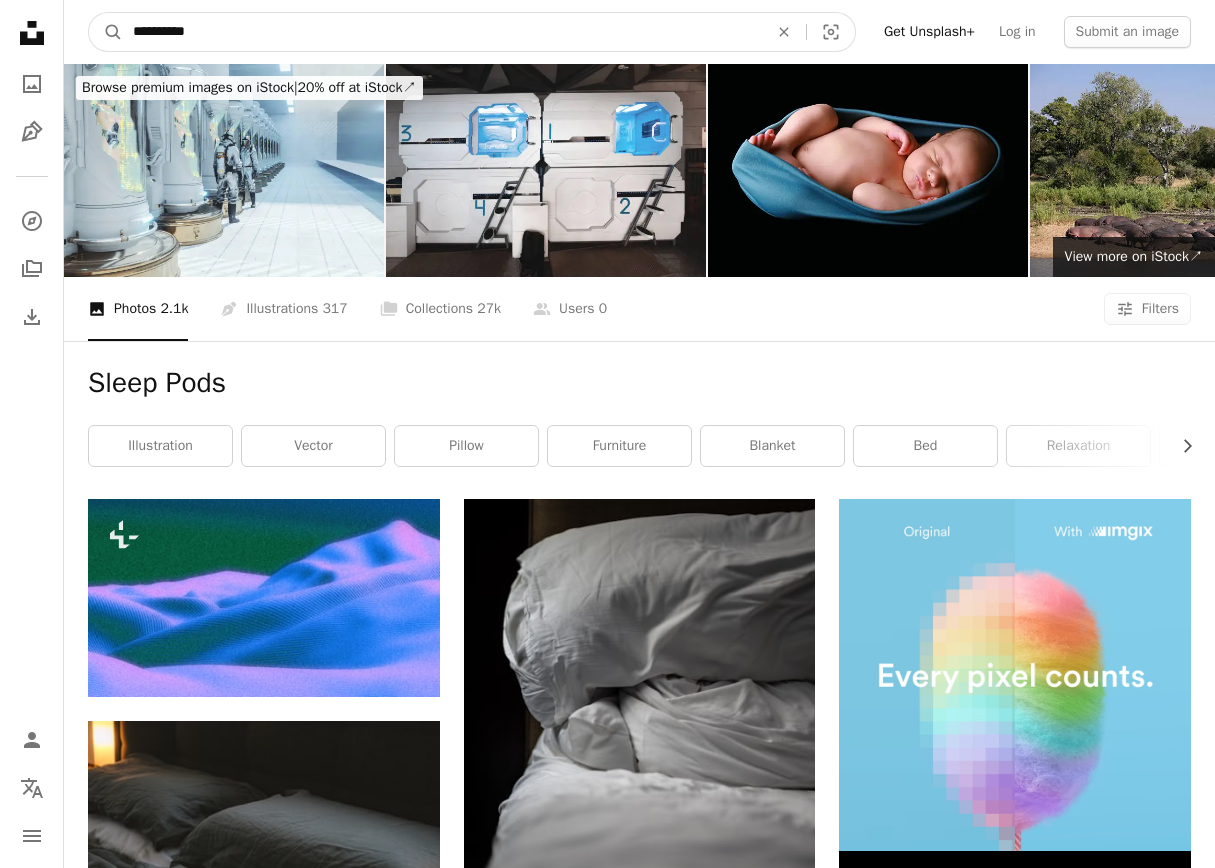 drag, startPoint x: 288, startPoint y: 36, endPoint x: -41, endPoint y: 44, distance: 329.09726 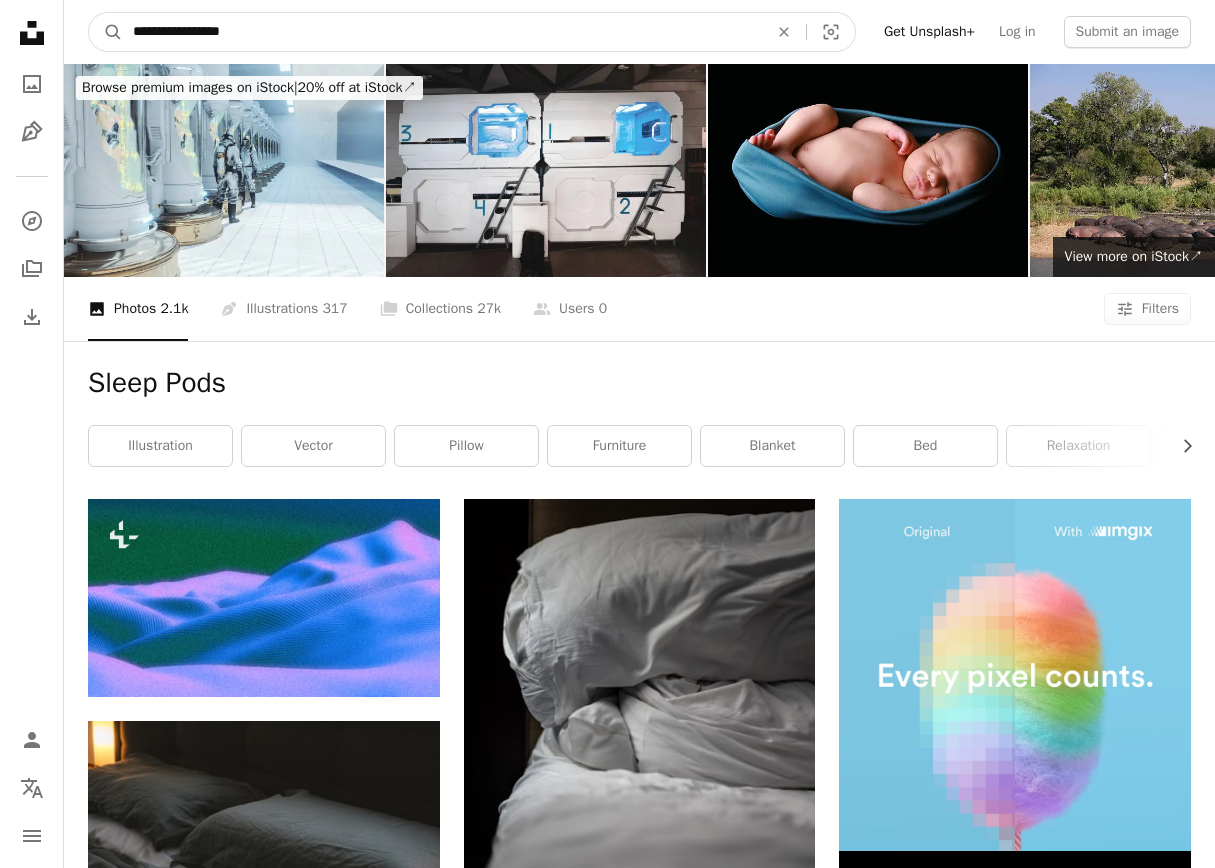 type on "**********" 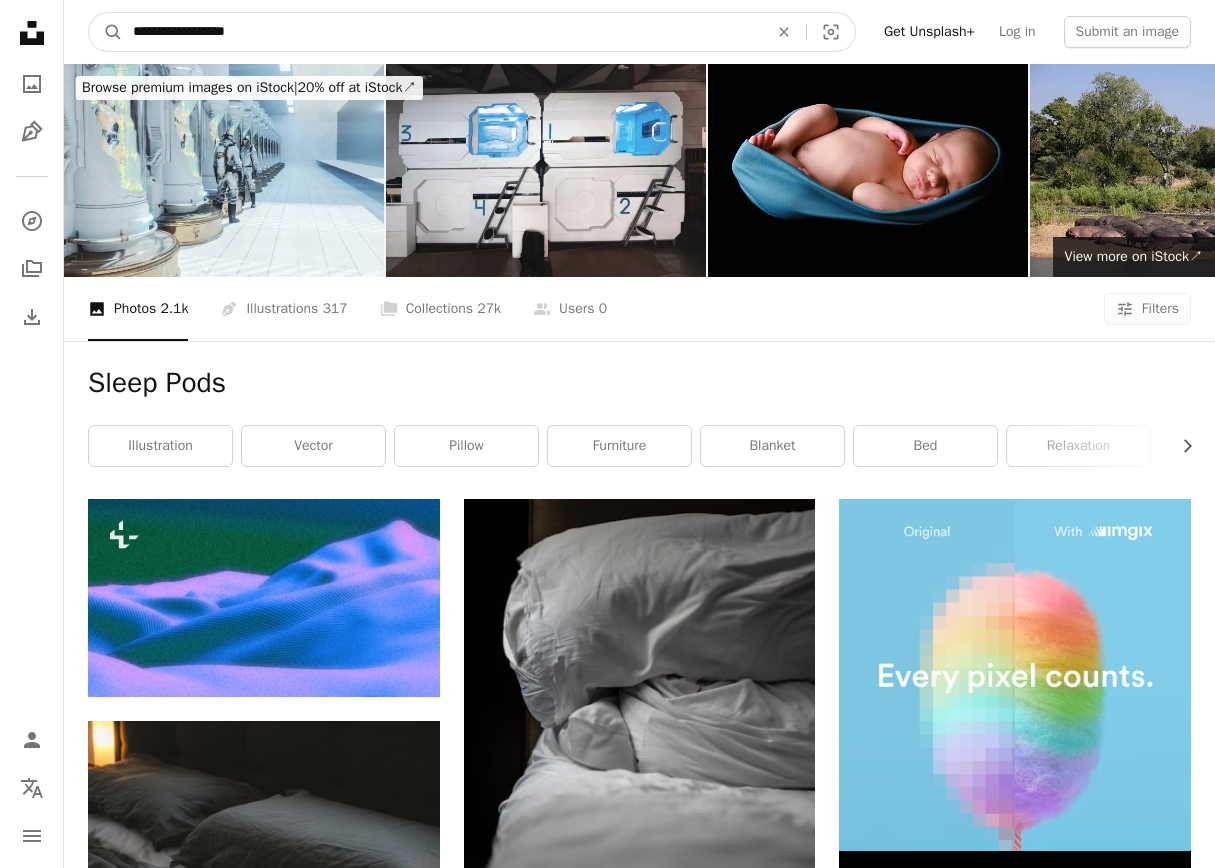 click on "A magnifying glass" at bounding box center [106, 32] 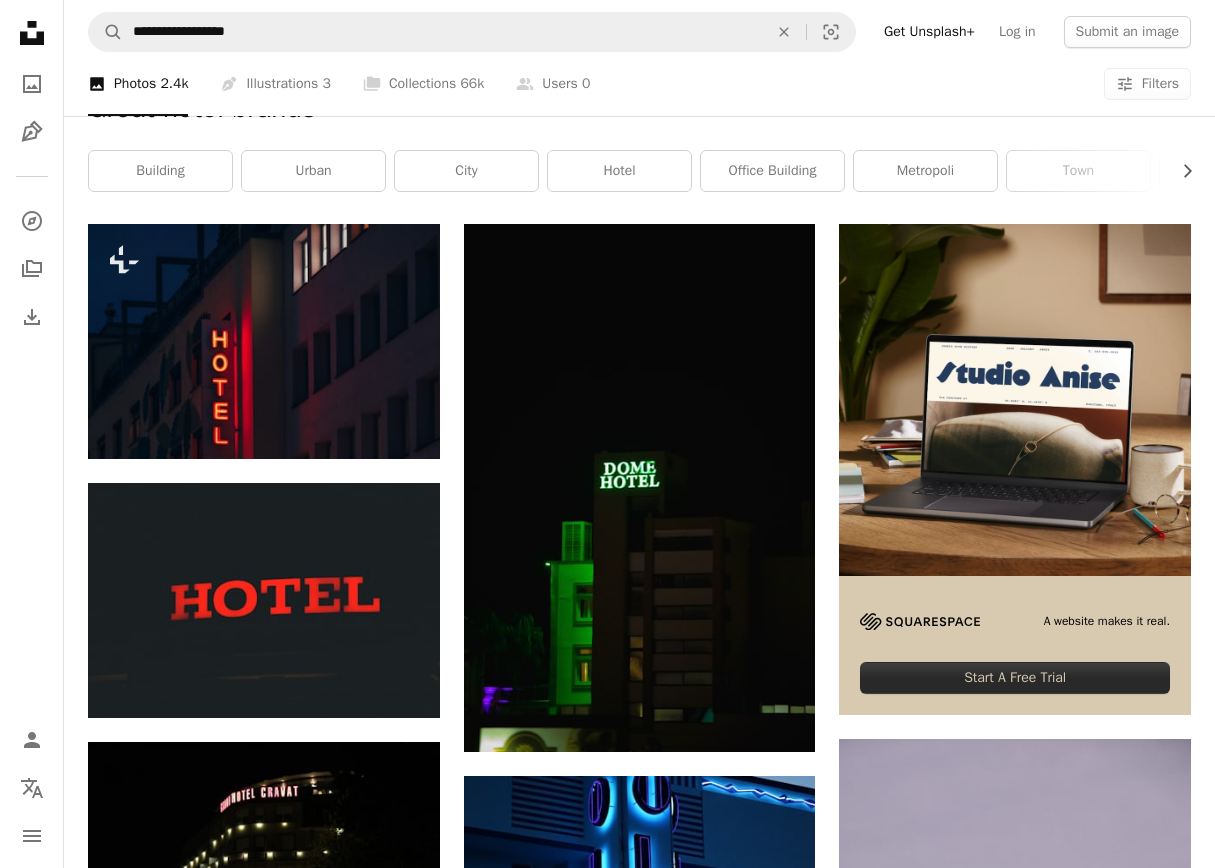 scroll, scrollTop: 831, scrollLeft: 0, axis: vertical 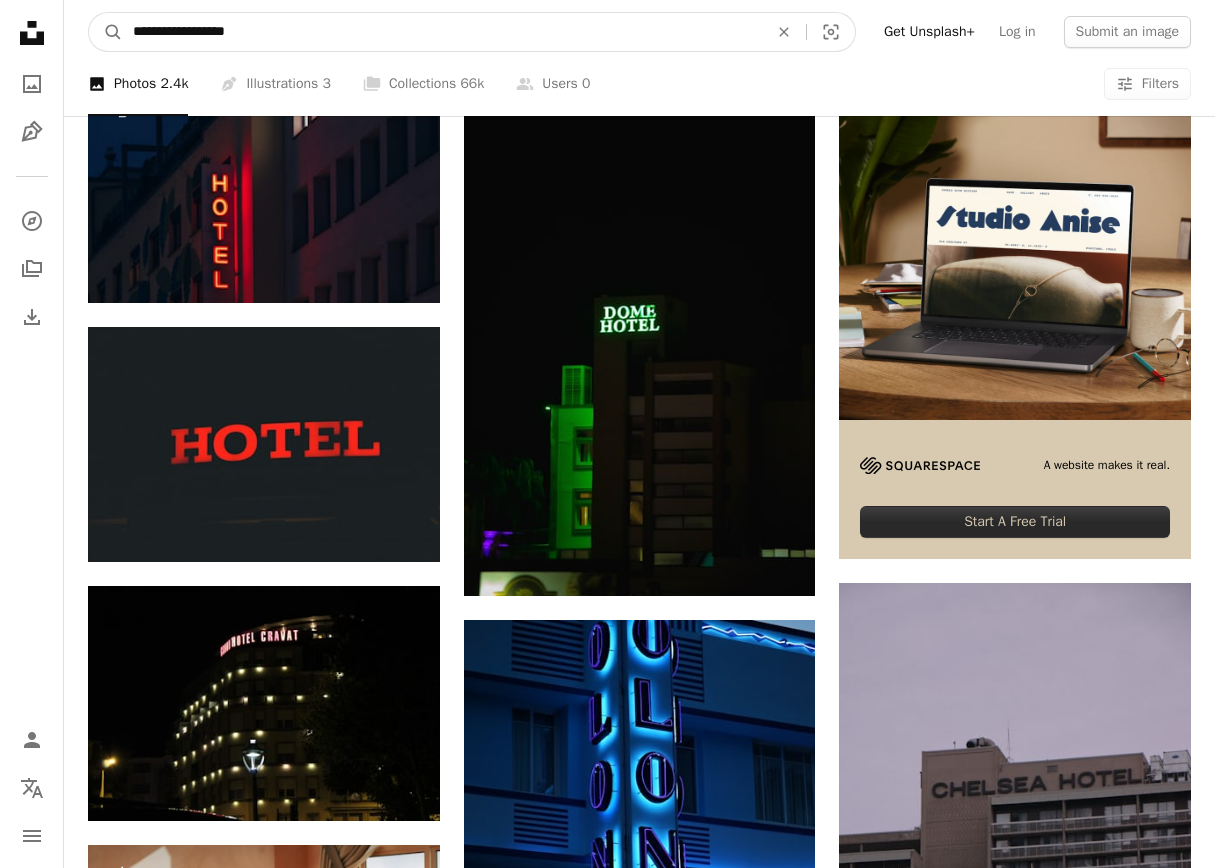 drag, startPoint x: 263, startPoint y: 30, endPoint x: -79, endPoint y: -49, distance: 351.0057 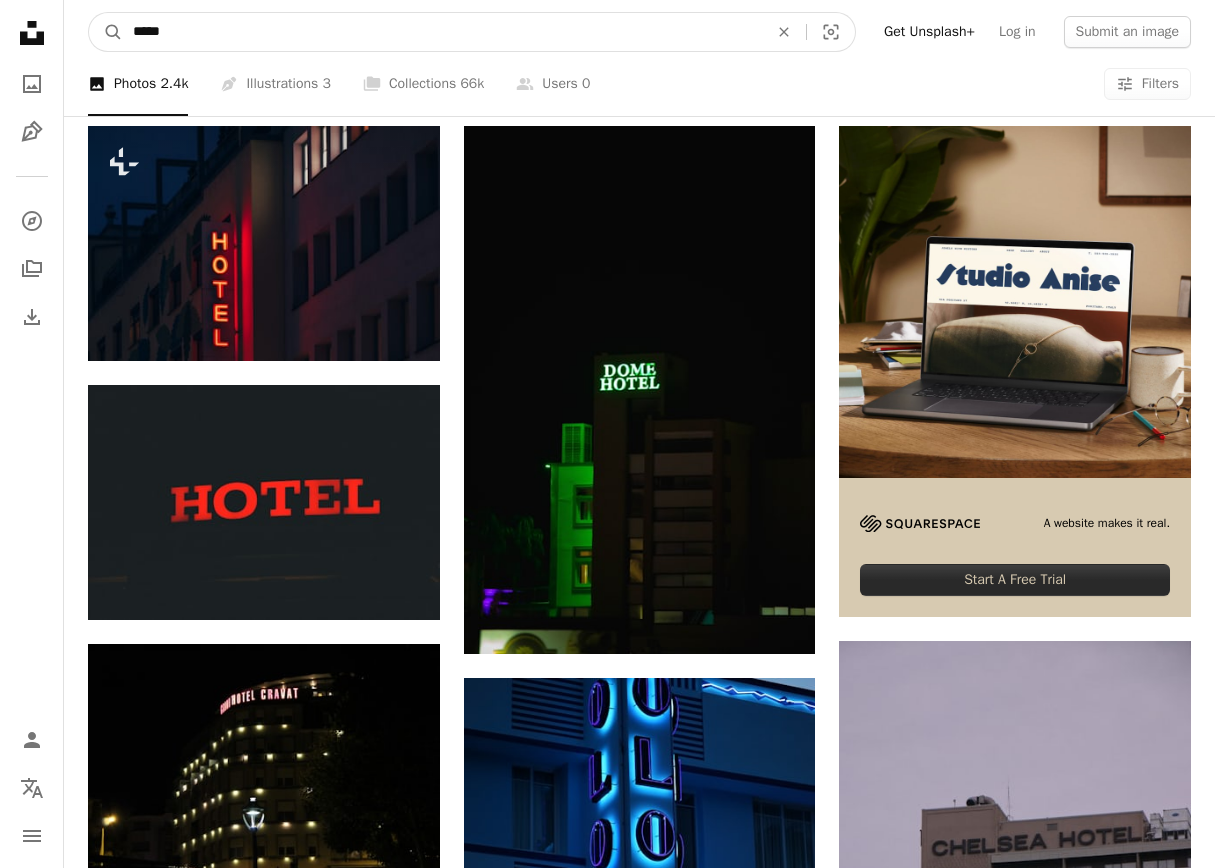 type on "******" 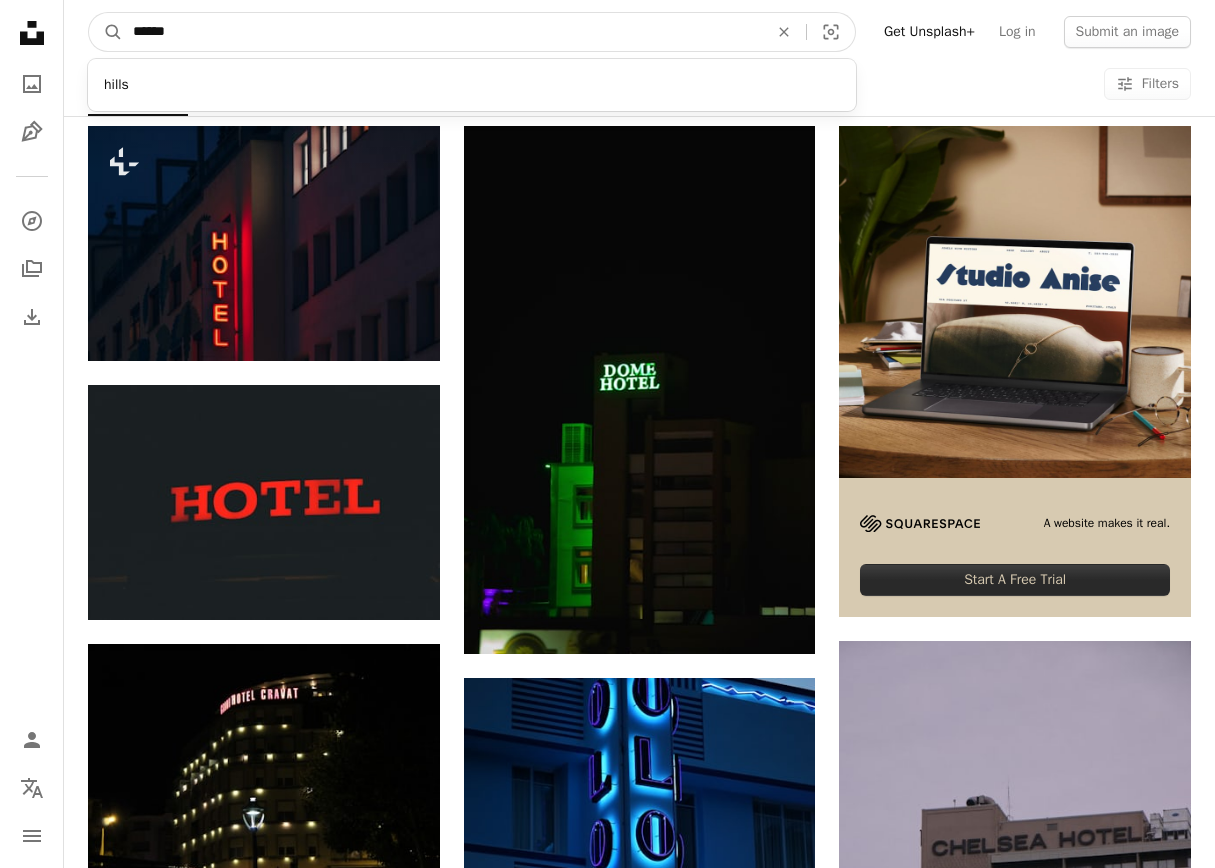 click on "A magnifying glass" at bounding box center [106, 32] 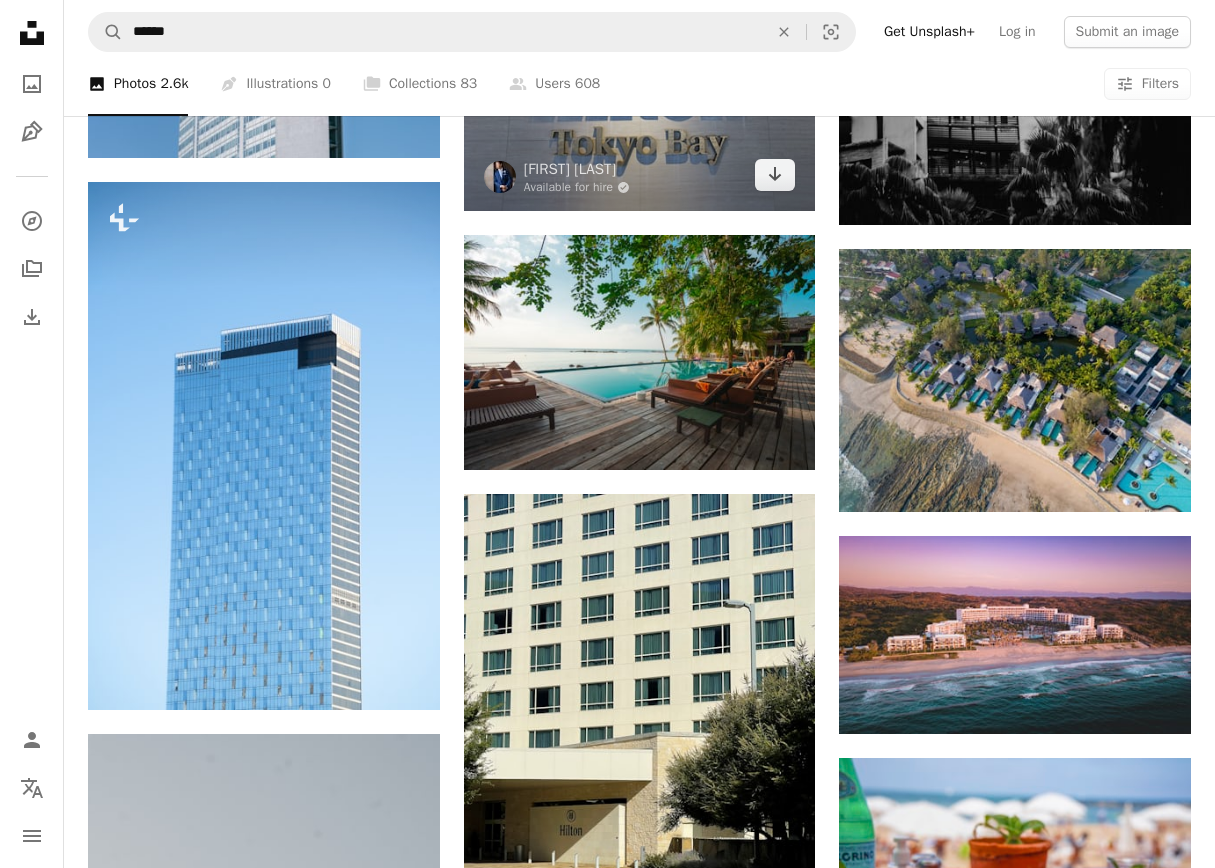 scroll, scrollTop: 1360, scrollLeft: 0, axis: vertical 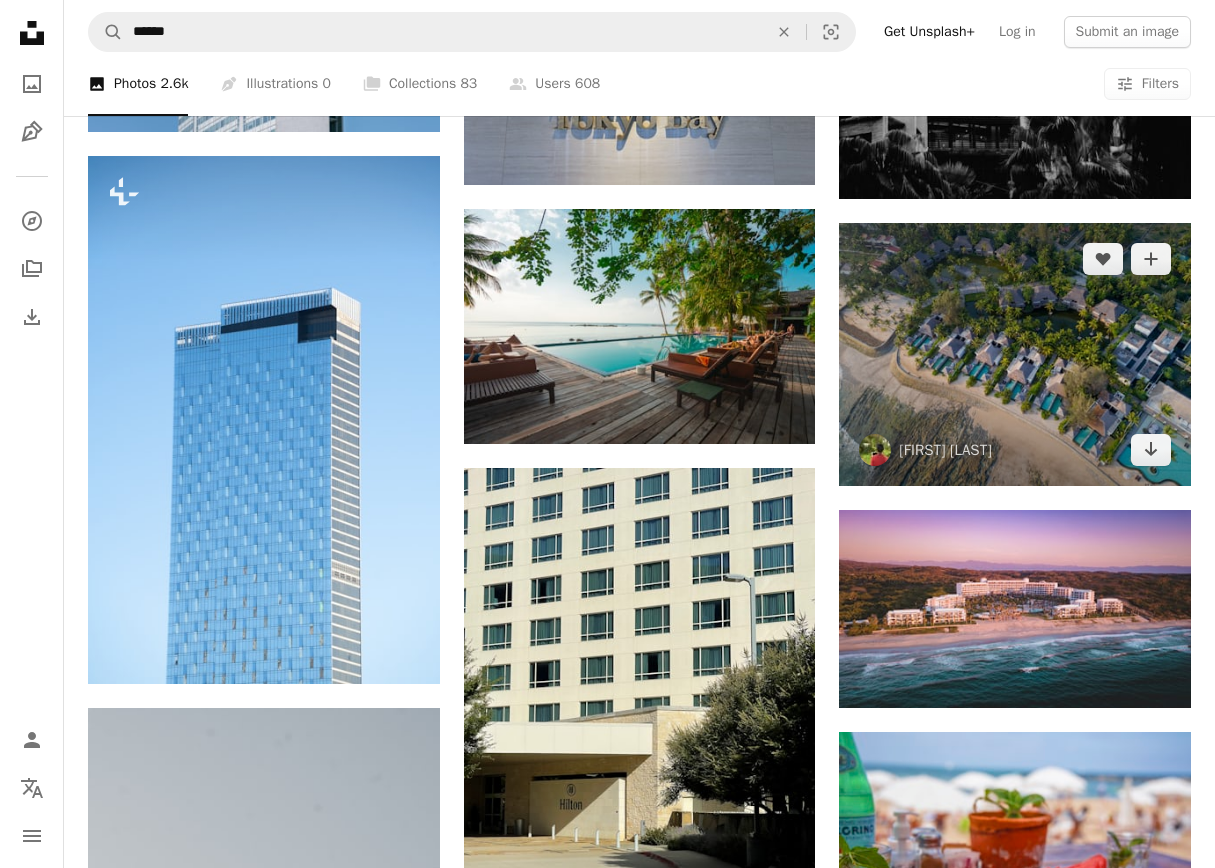 click at bounding box center [1015, 355] 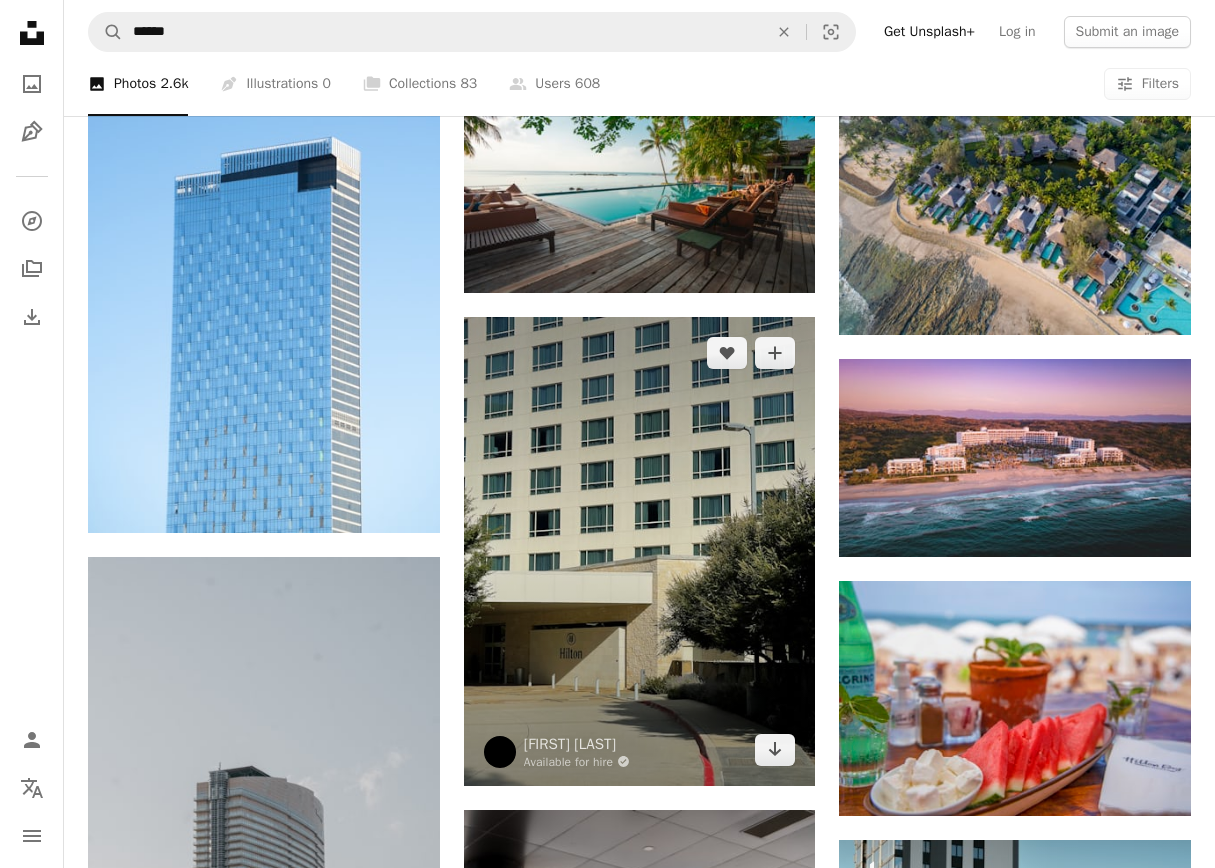 scroll, scrollTop: 1790, scrollLeft: 0, axis: vertical 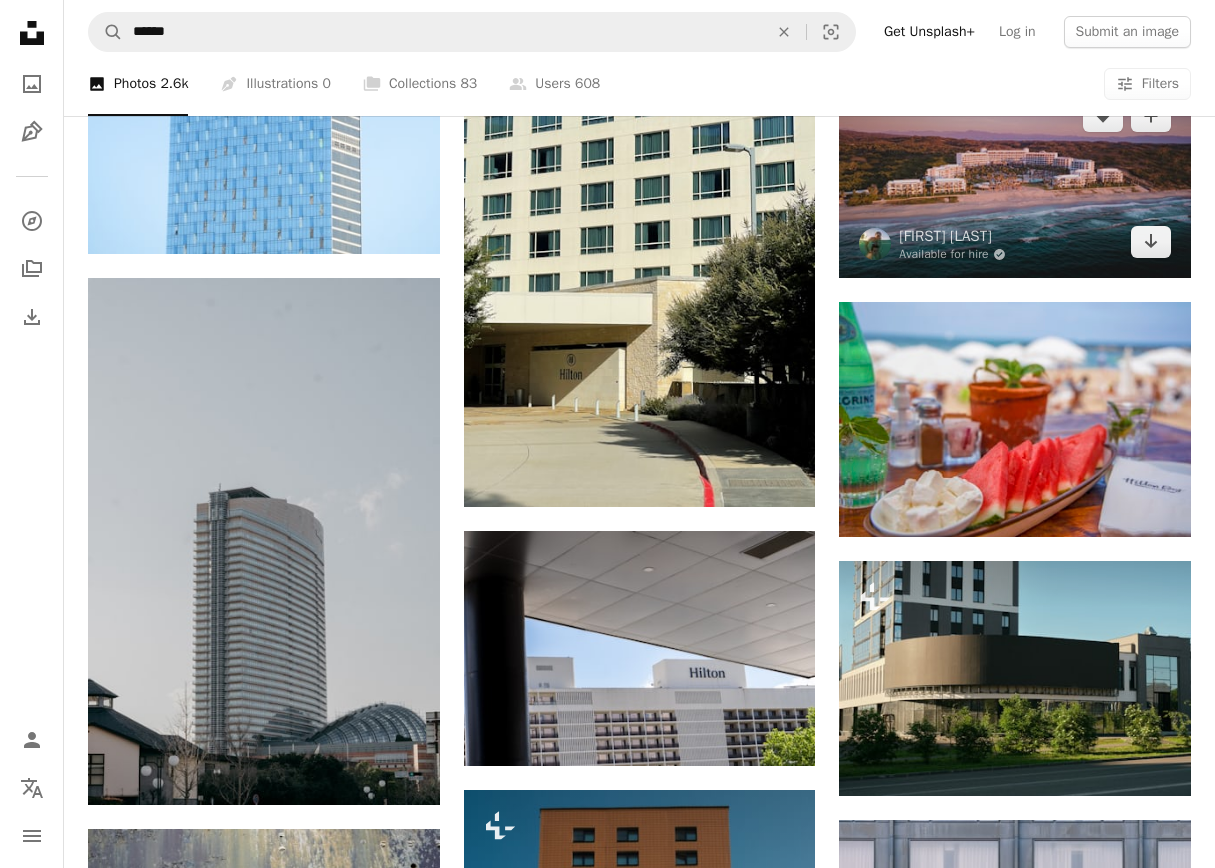 click at bounding box center [1015, 179] 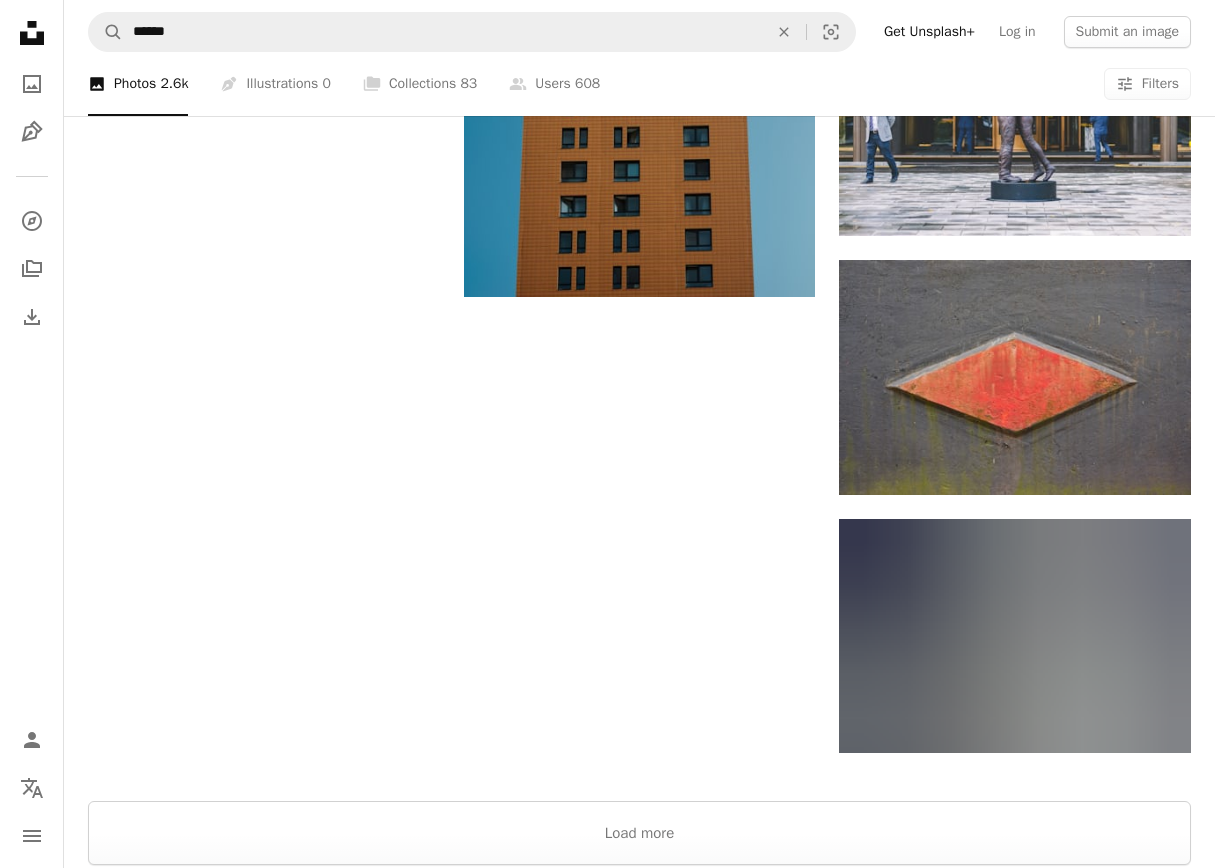 scroll, scrollTop: 3027, scrollLeft: 0, axis: vertical 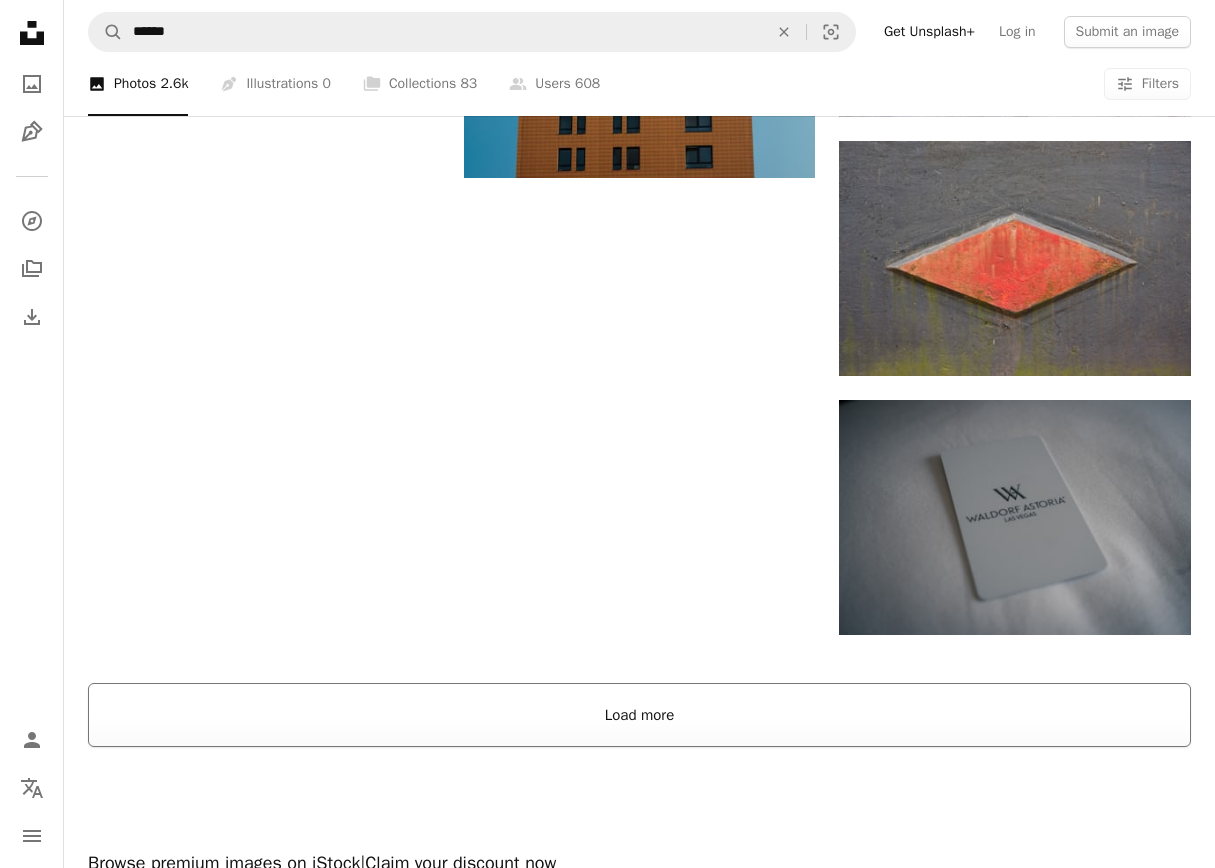 click on "Load more" at bounding box center (639, 715) 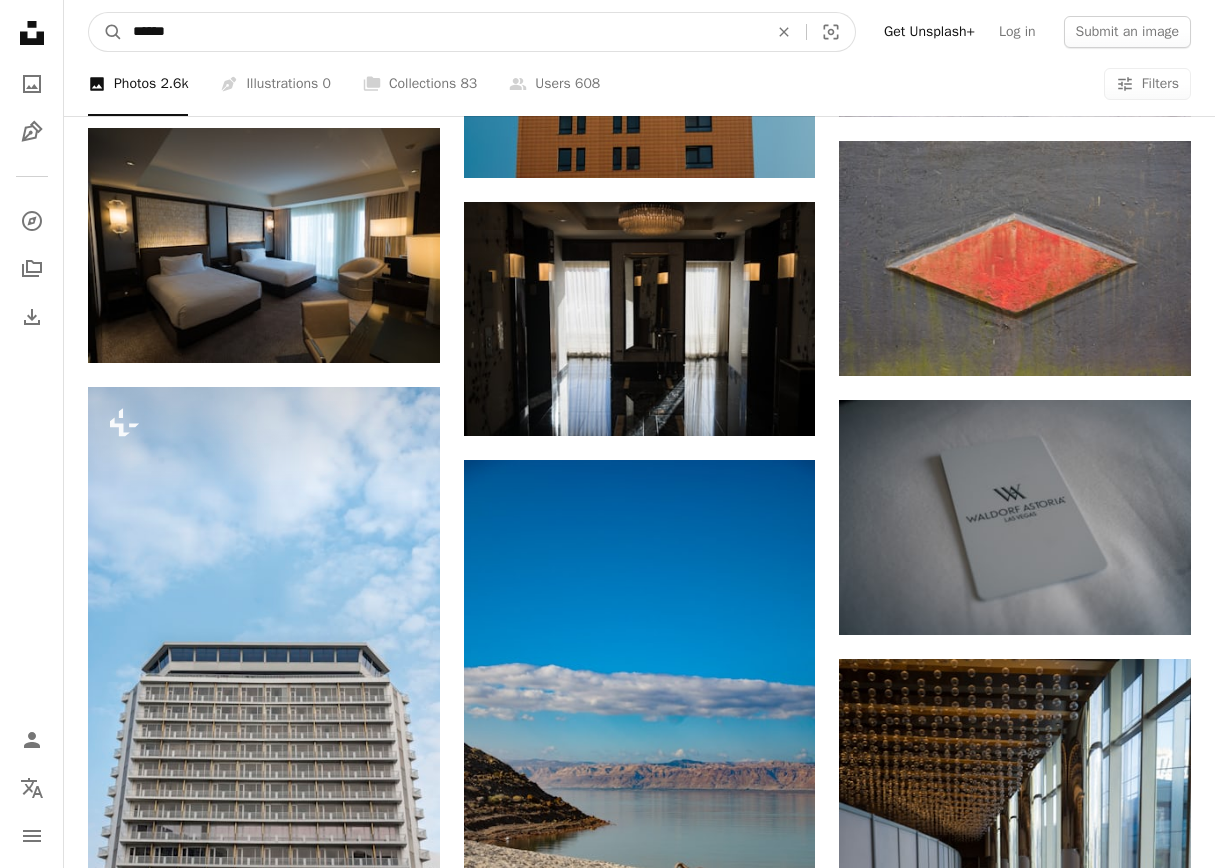 drag, startPoint x: 294, startPoint y: 34, endPoint x: -20, endPoint y: 10, distance: 314.91586 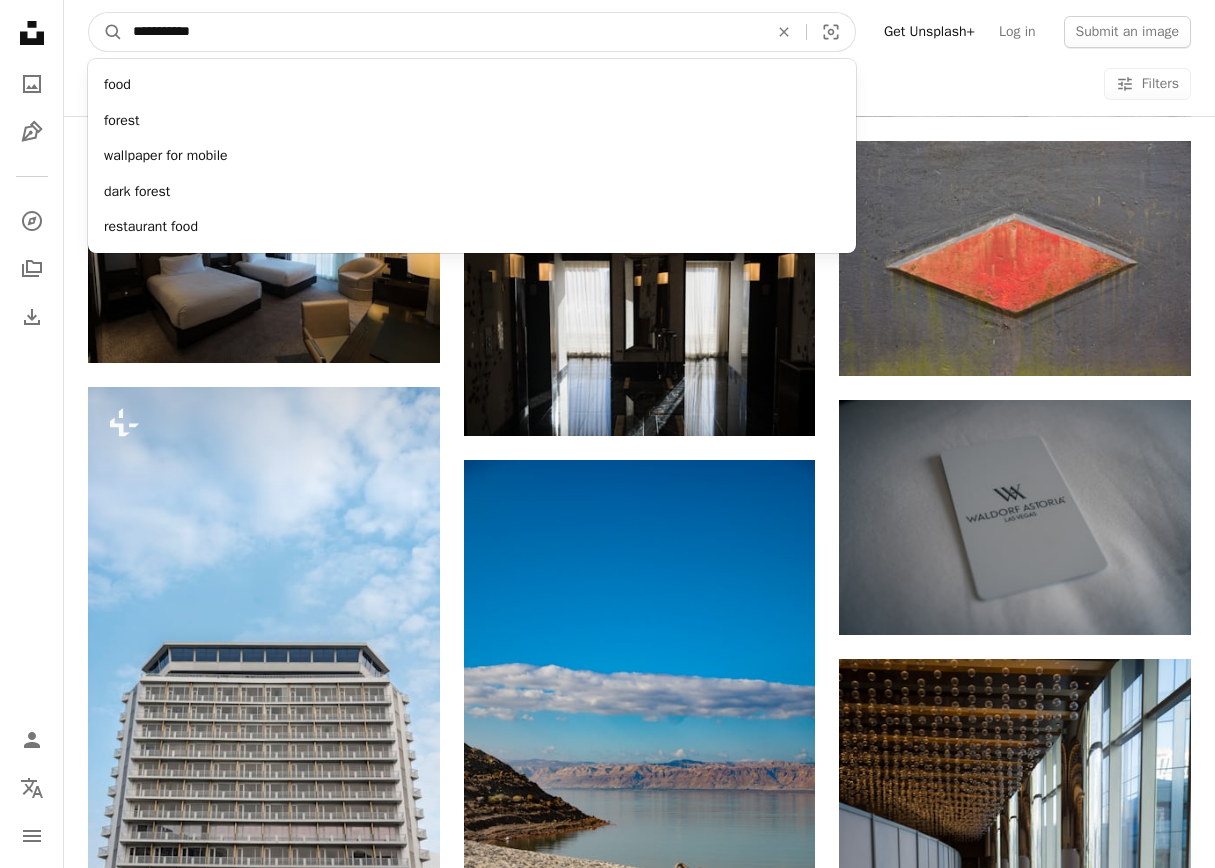 type on "**********" 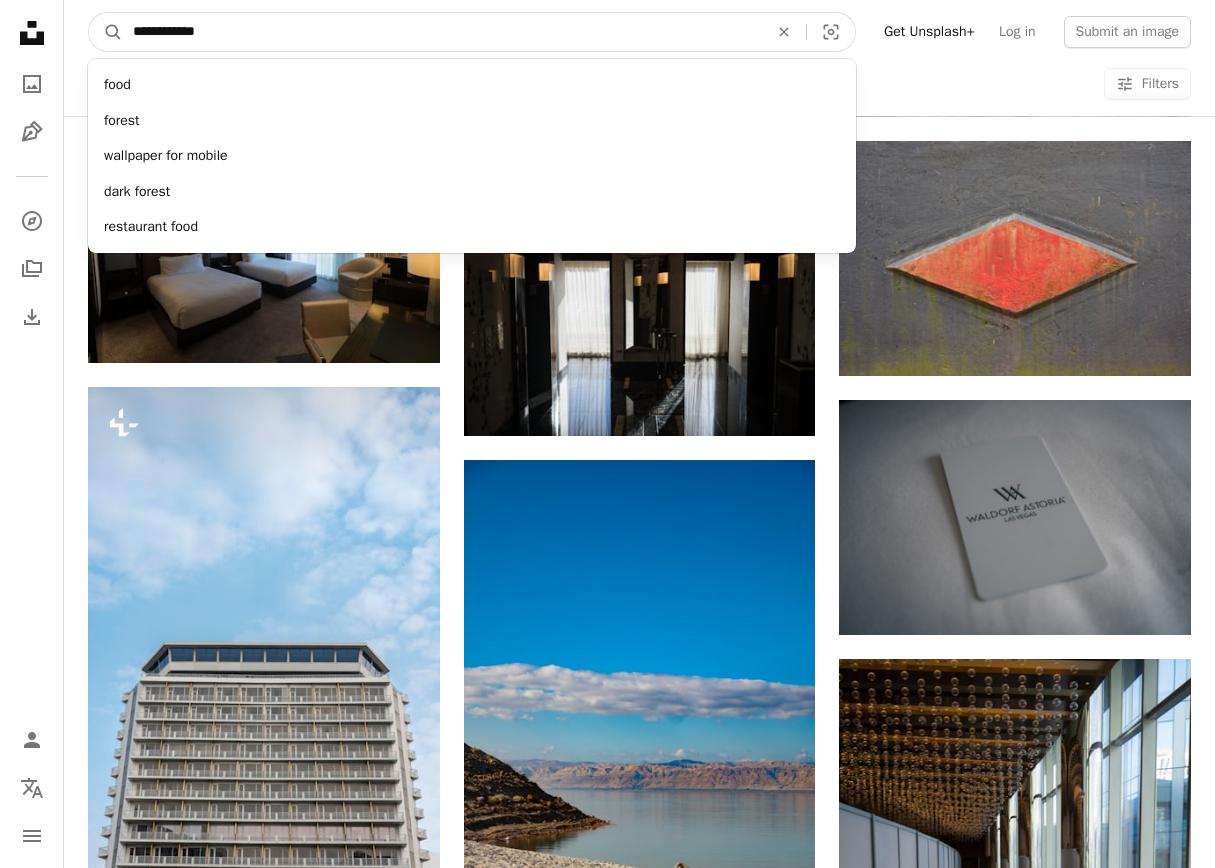 click on "A magnifying glass" at bounding box center [106, 32] 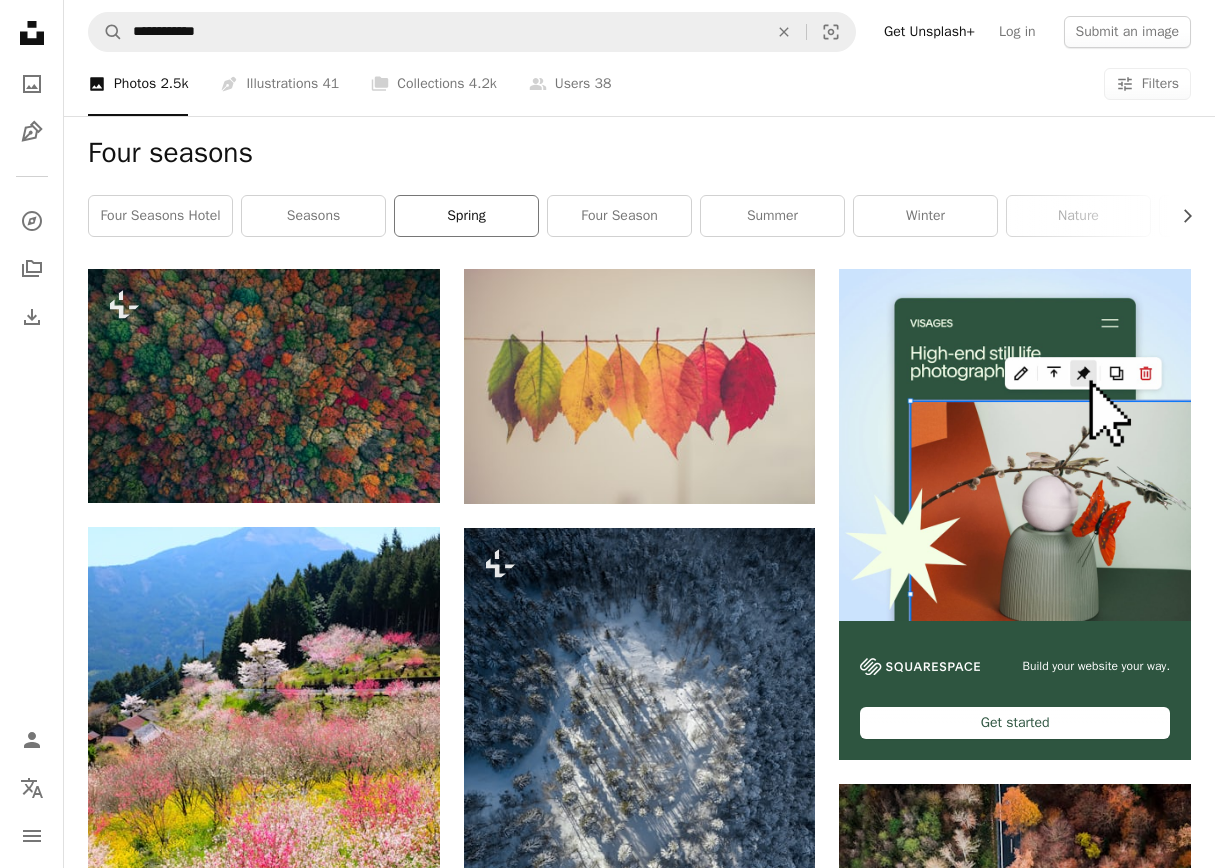scroll, scrollTop: 345, scrollLeft: 0, axis: vertical 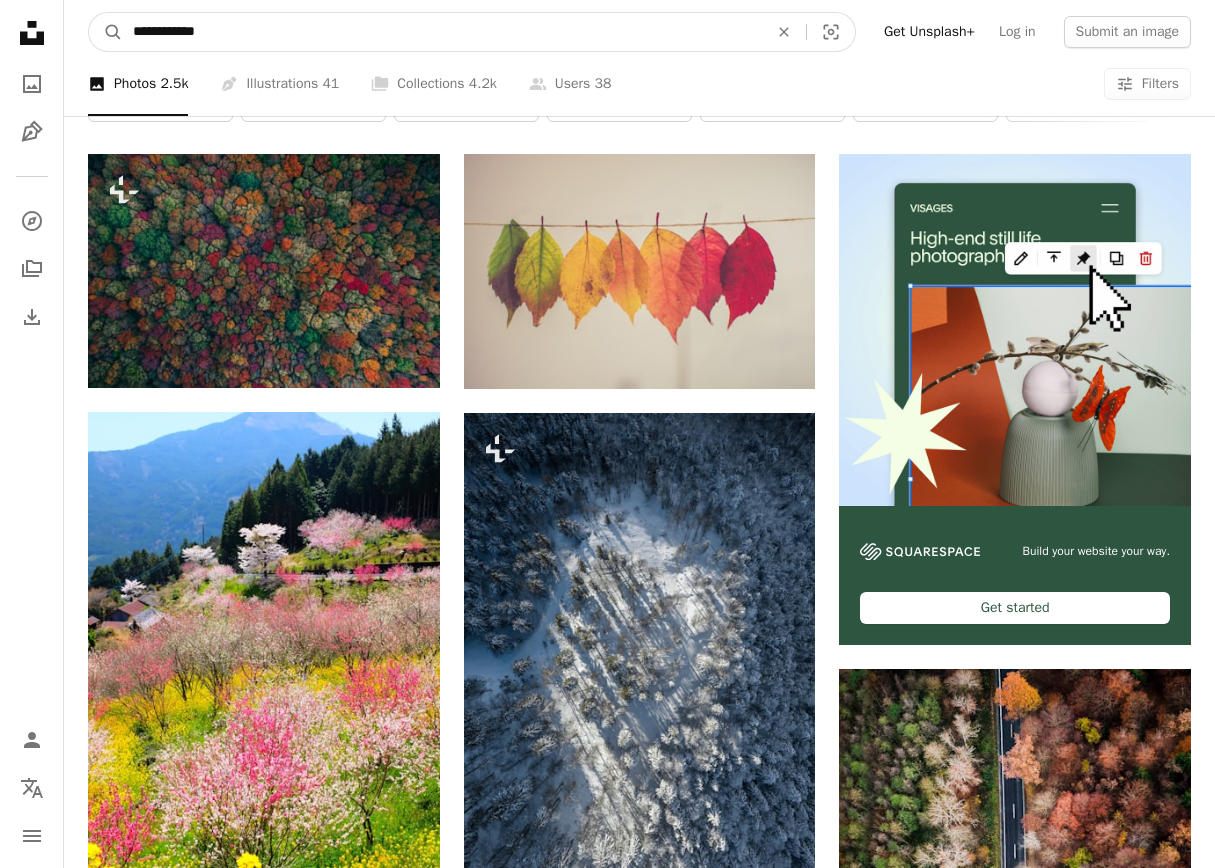 click on "**********" at bounding box center [442, 32] 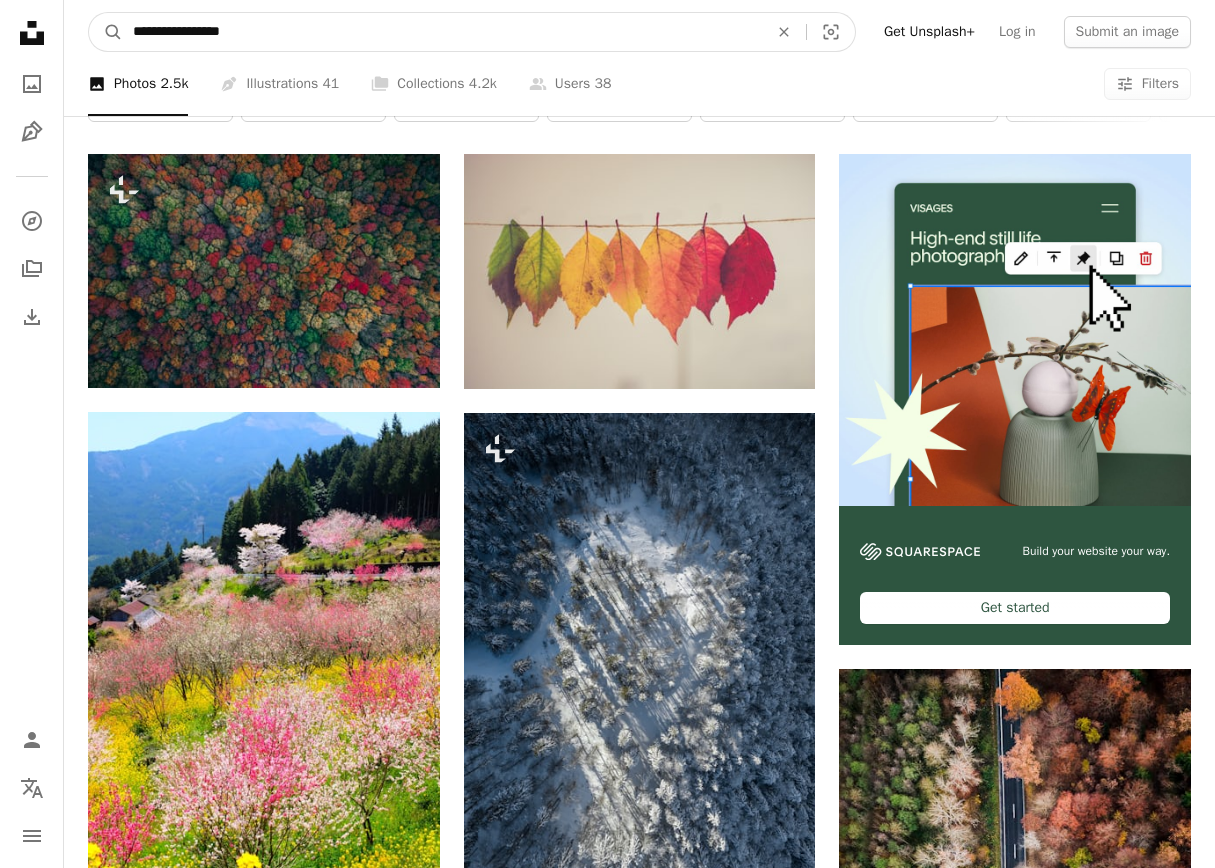 type on "**********" 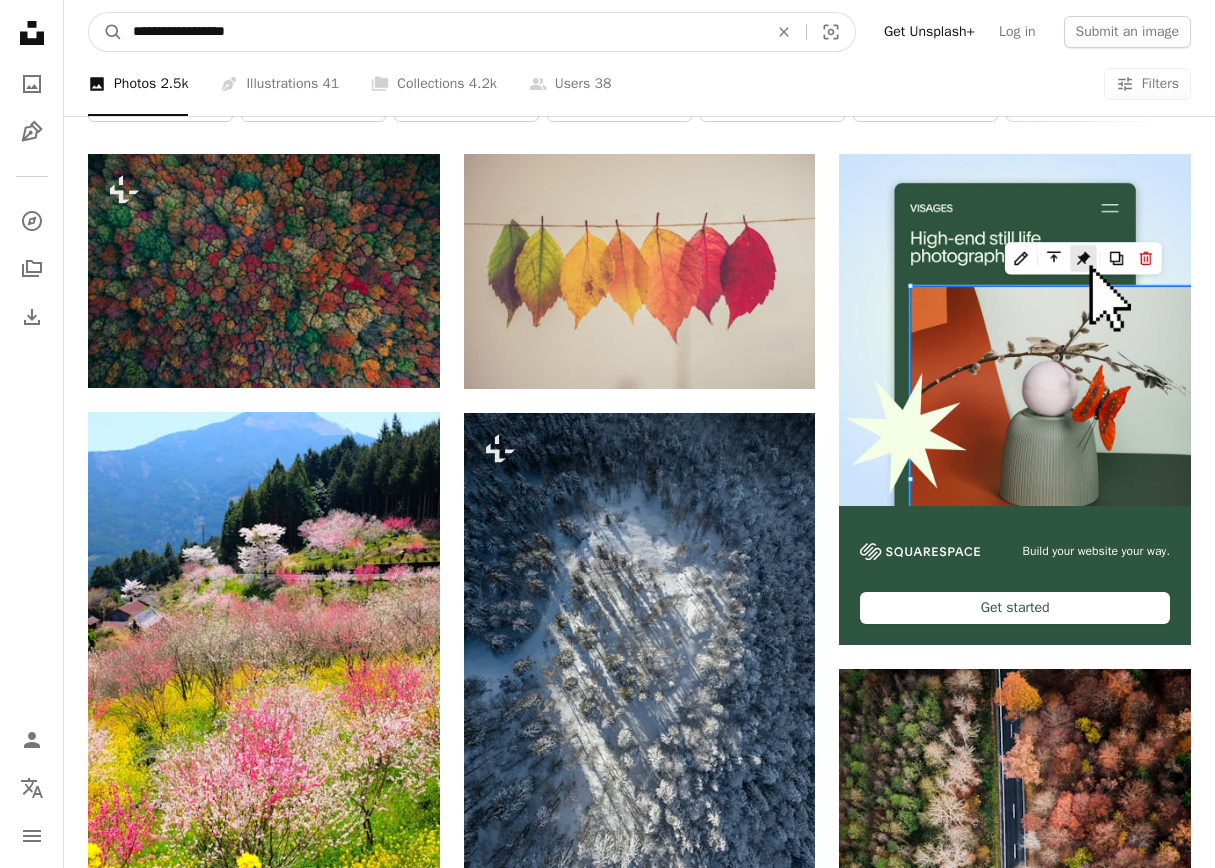 click on "A magnifying glass" at bounding box center [106, 32] 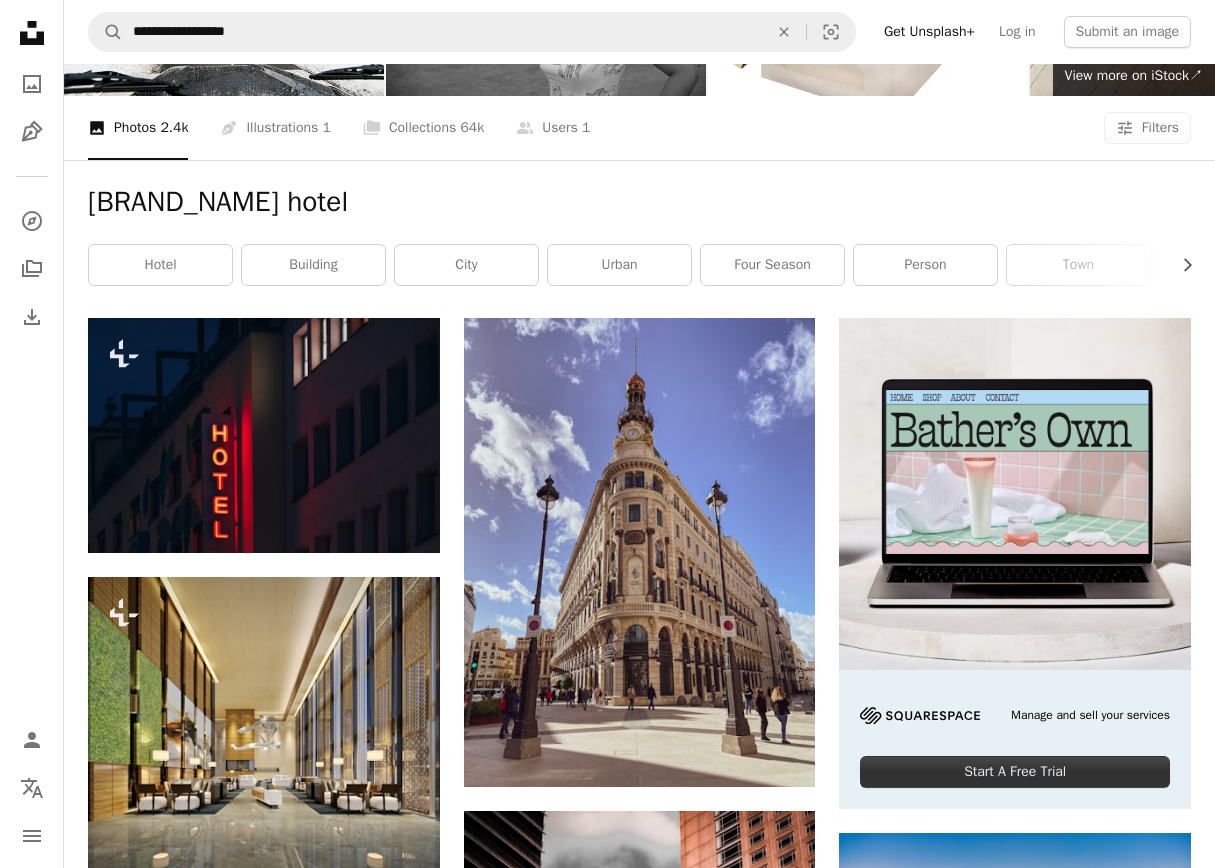 scroll, scrollTop: 0, scrollLeft: 0, axis: both 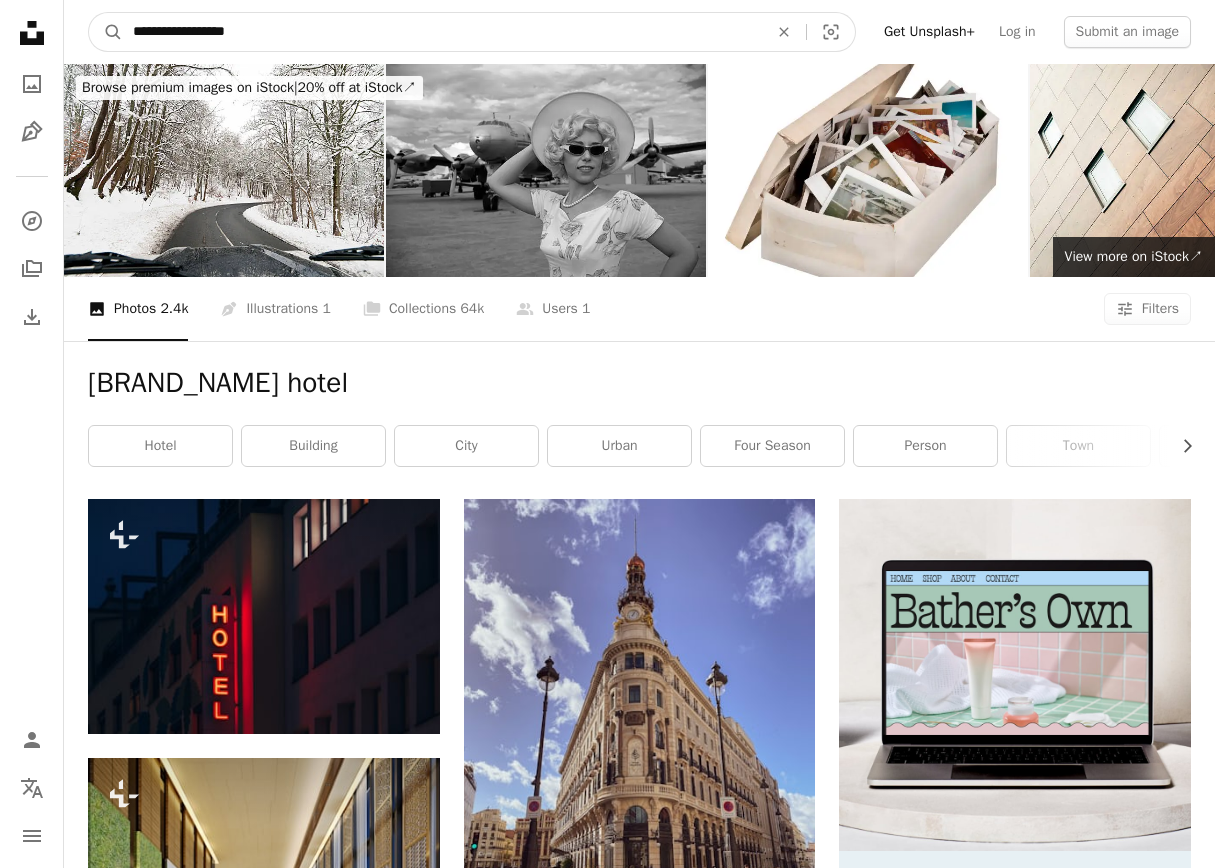 drag, startPoint x: 269, startPoint y: 35, endPoint x: 18, endPoint y: 18, distance: 251.57504 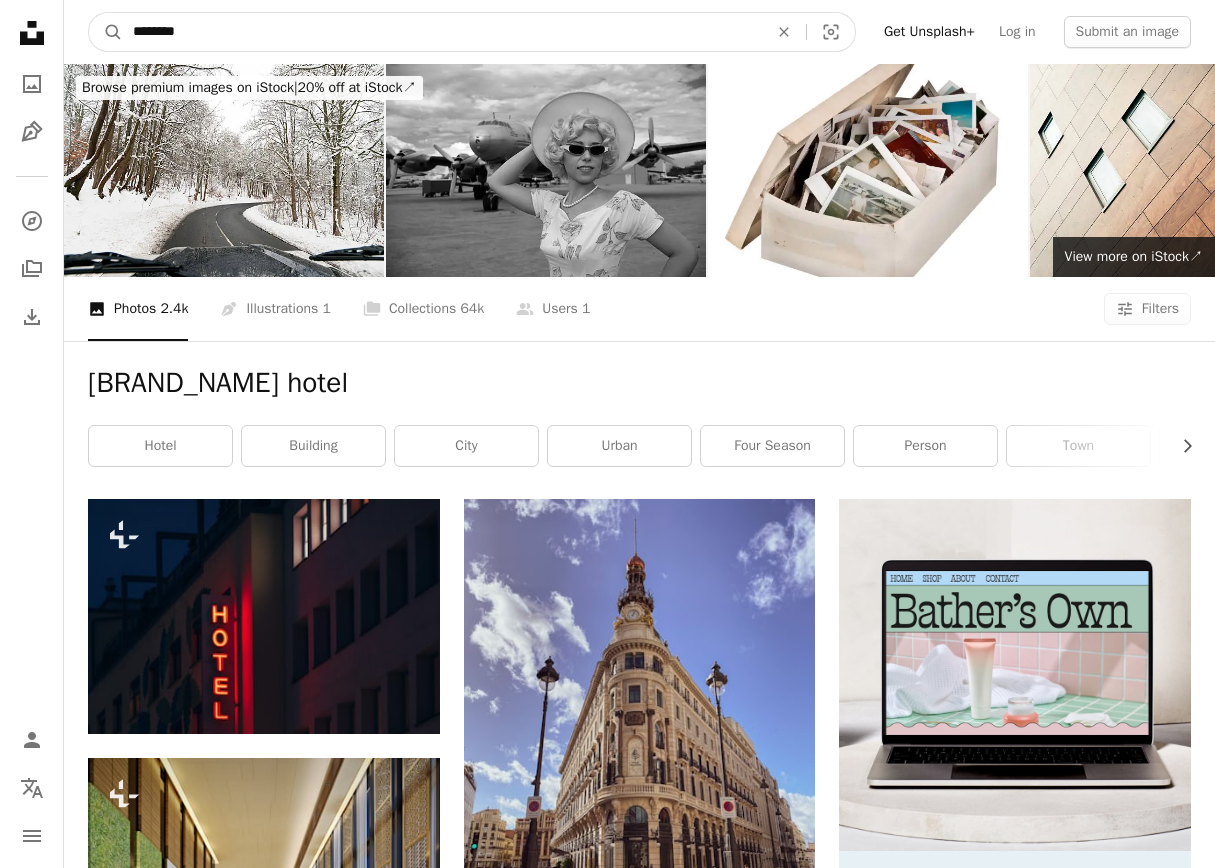 type on "*********" 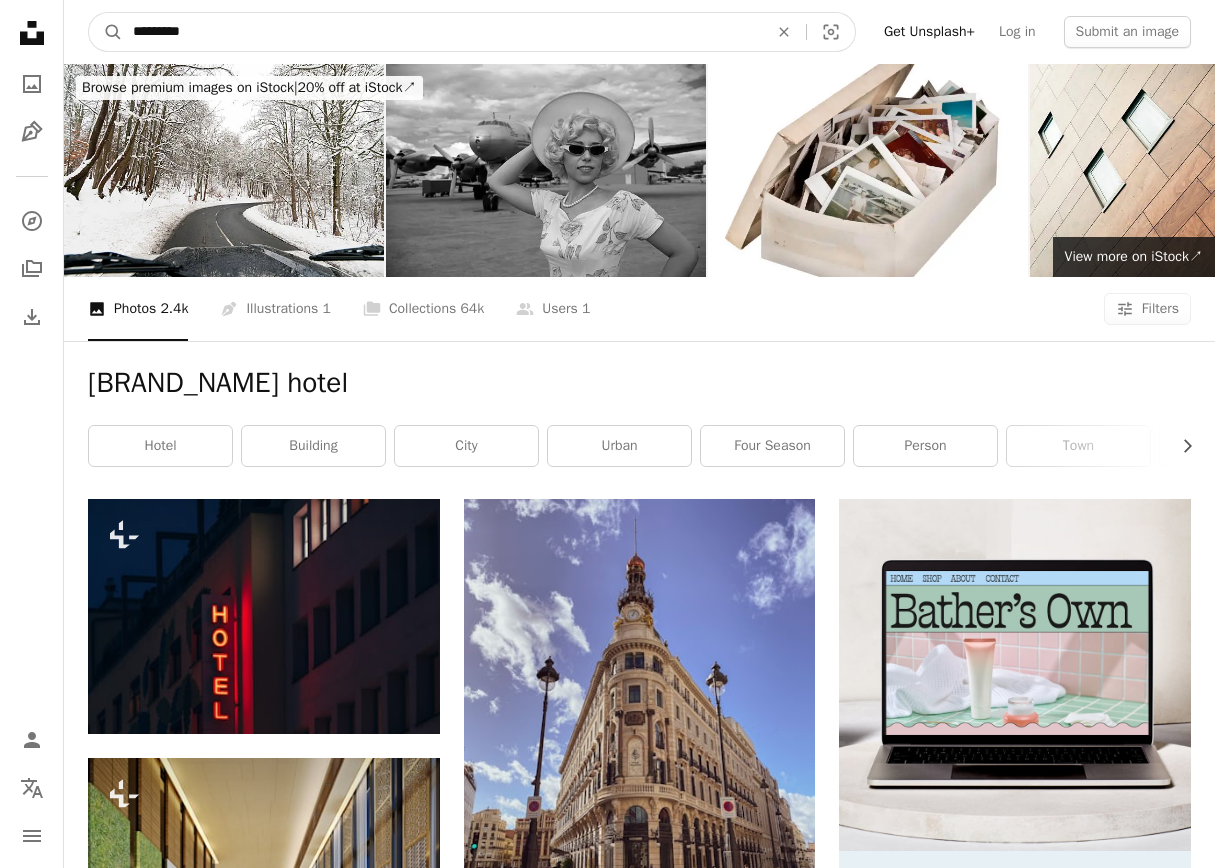 click on "A magnifying glass" at bounding box center (106, 32) 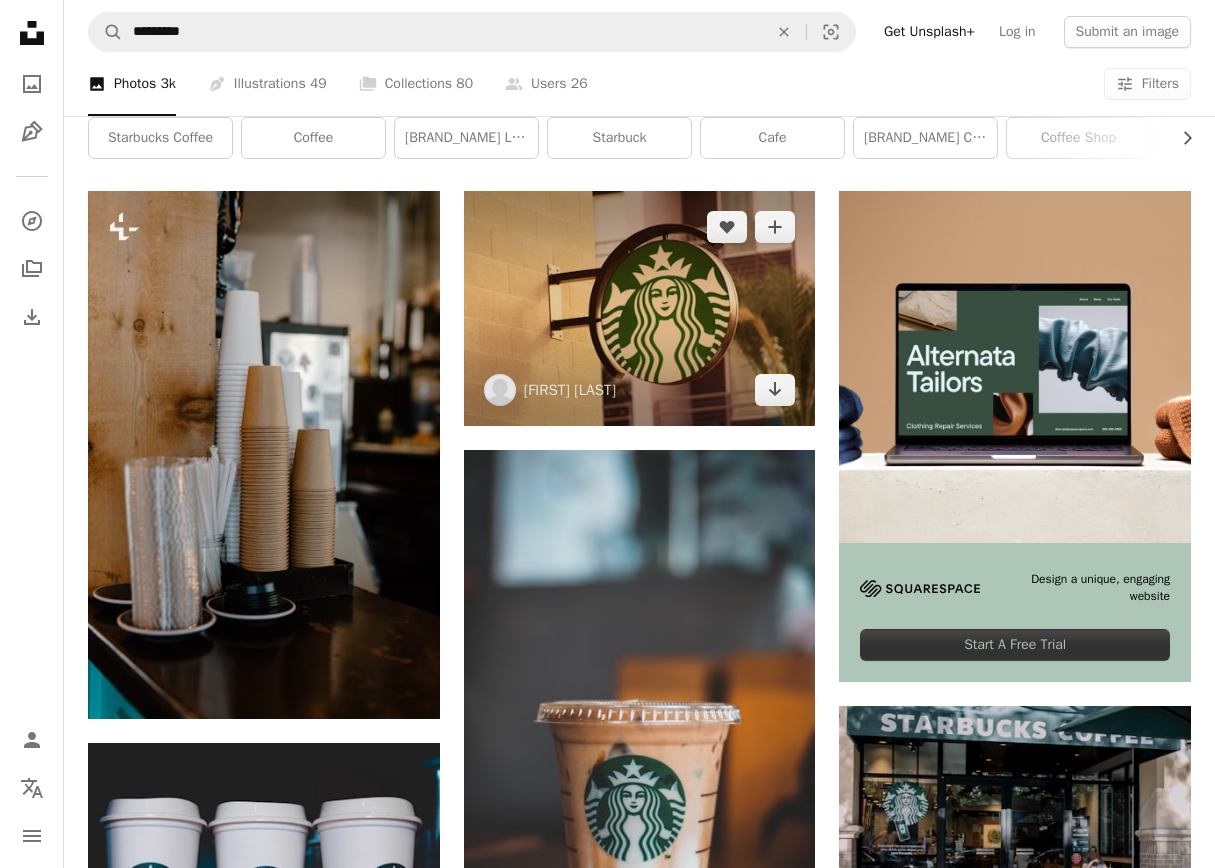 scroll, scrollTop: 0, scrollLeft: 0, axis: both 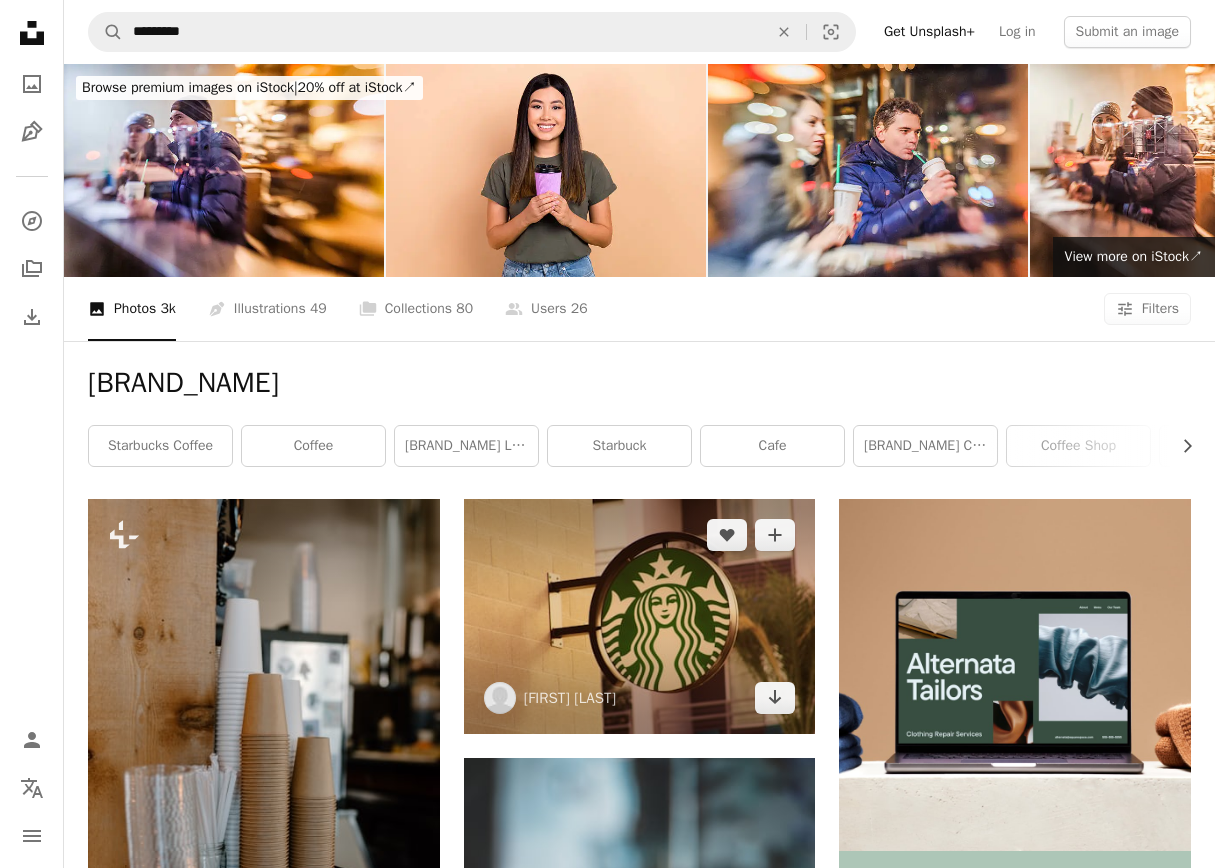 click at bounding box center (640, 616) 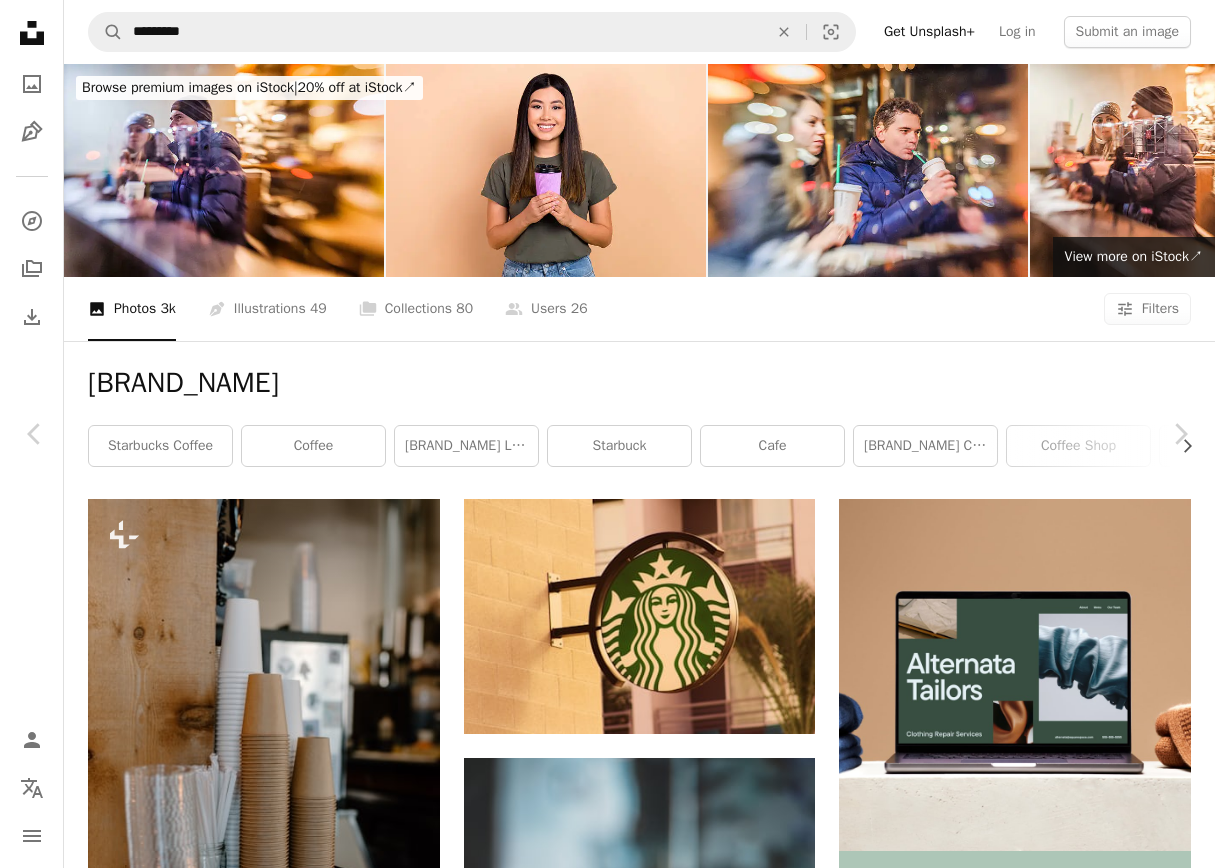 click on "Download free" at bounding box center (1016, 4316) 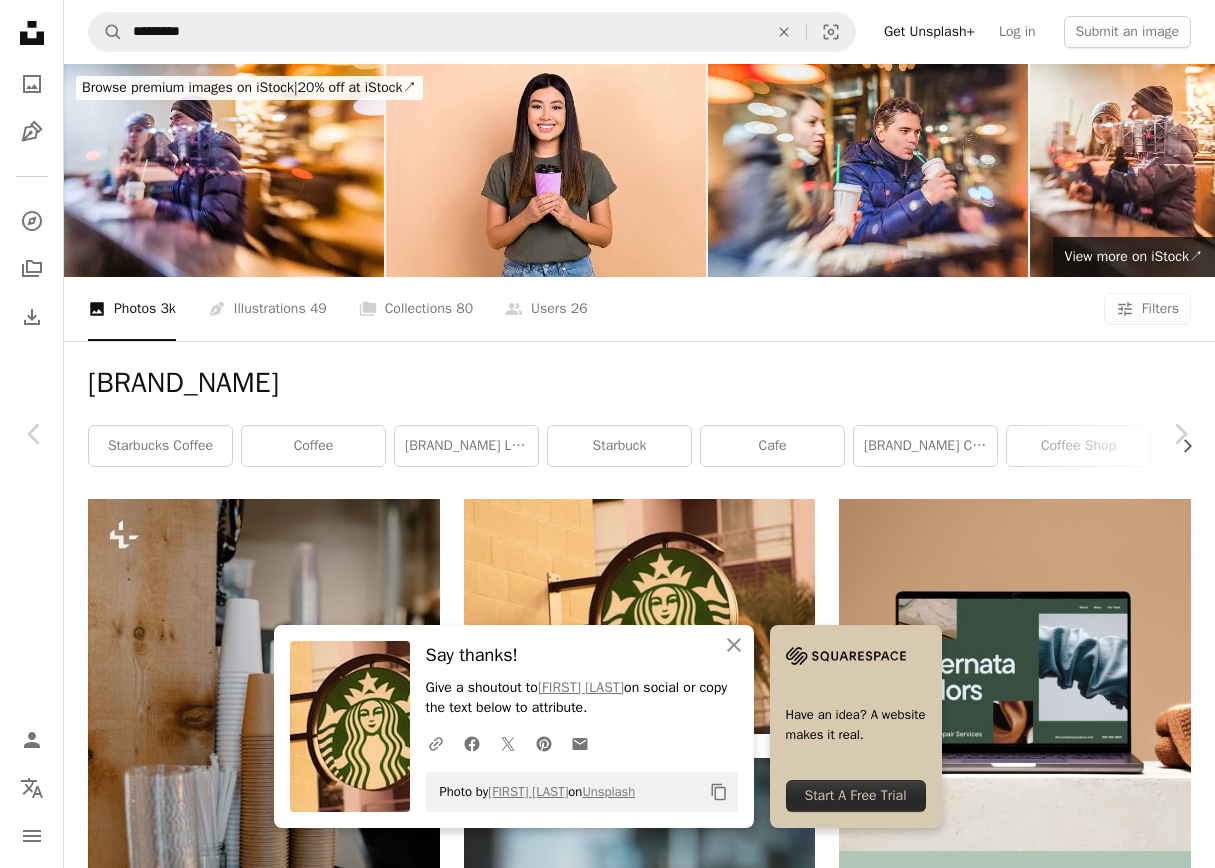 click on "An X shape" at bounding box center [20, 20] 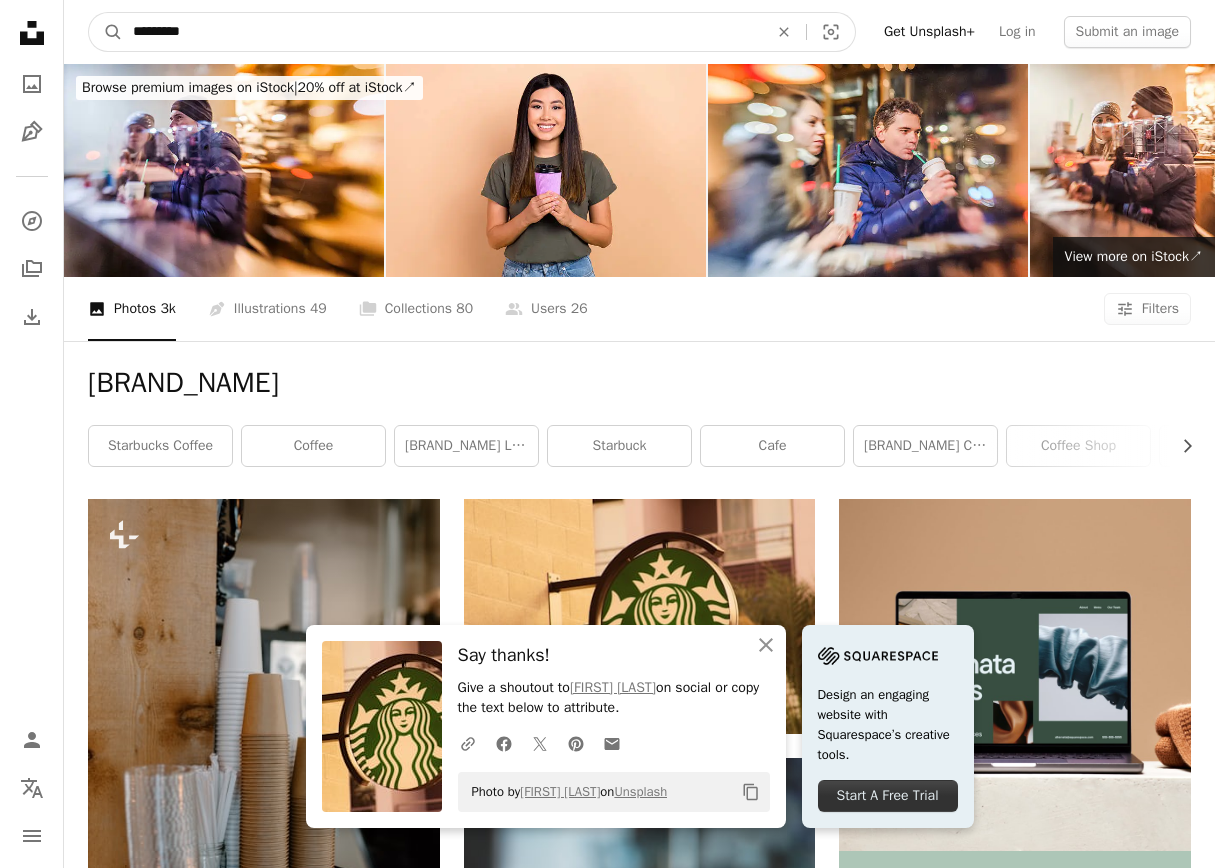 click on "*********" at bounding box center (442, 32) 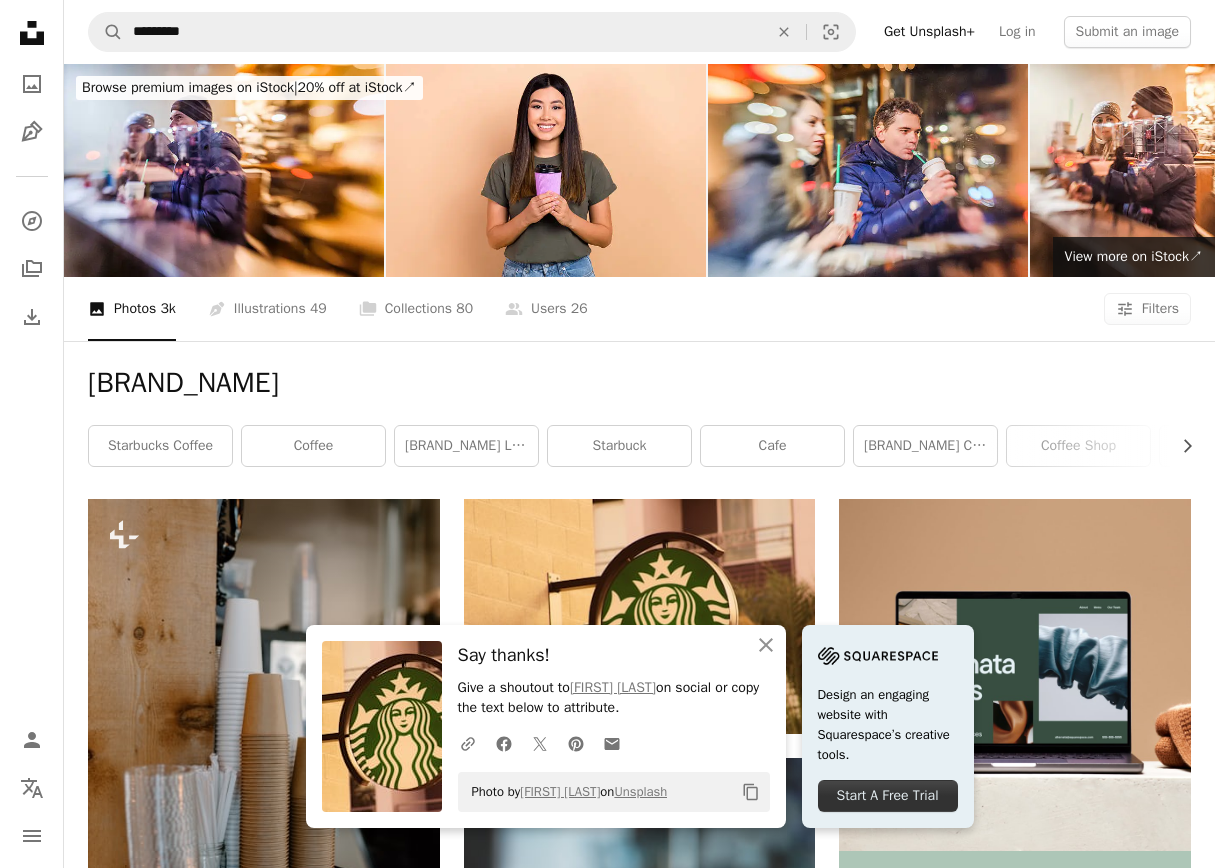 drag, startPoint x: 299, startPoint y: 11, endPoint x: 82, endPoint y: 3, distance: 217.14742 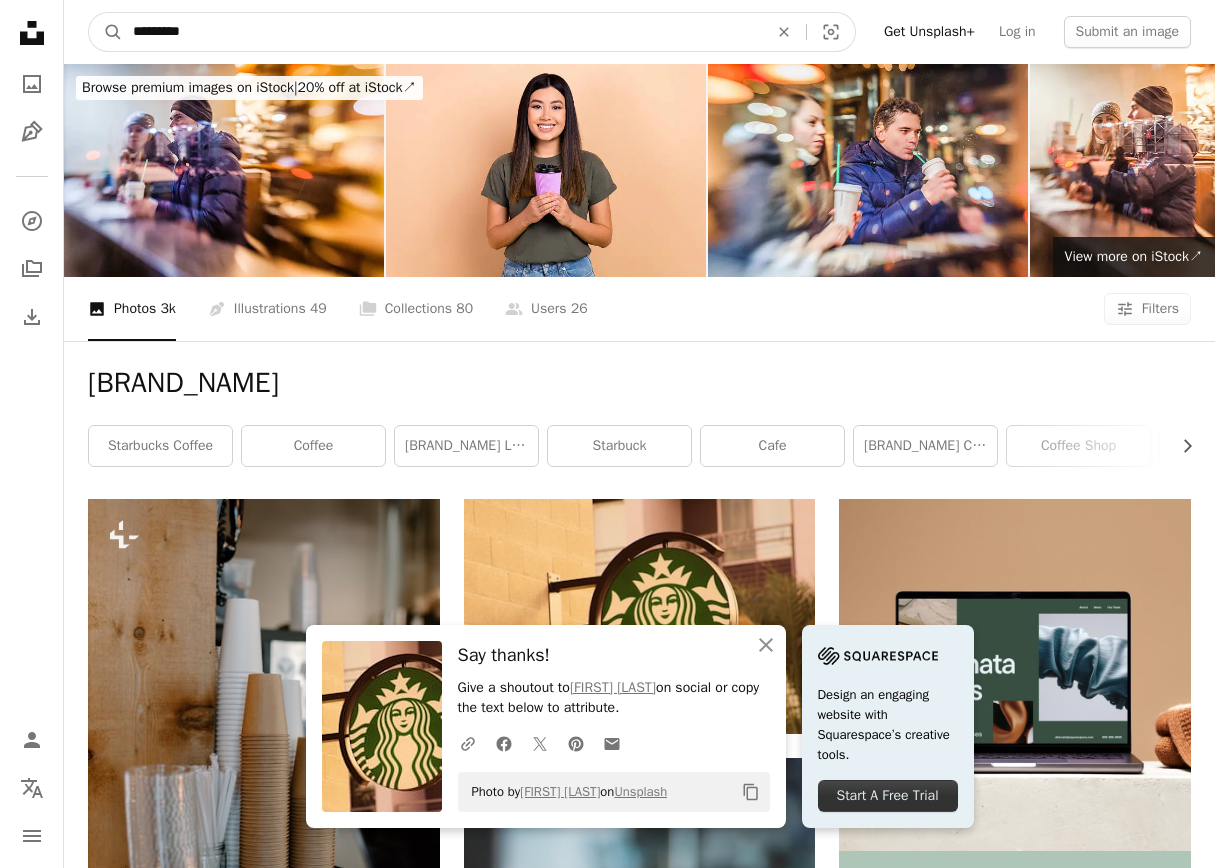 drag, startPoint x: 240, startPoint y: 37, endPoint x: -5, endPoint y: 8, distance: 246.71036 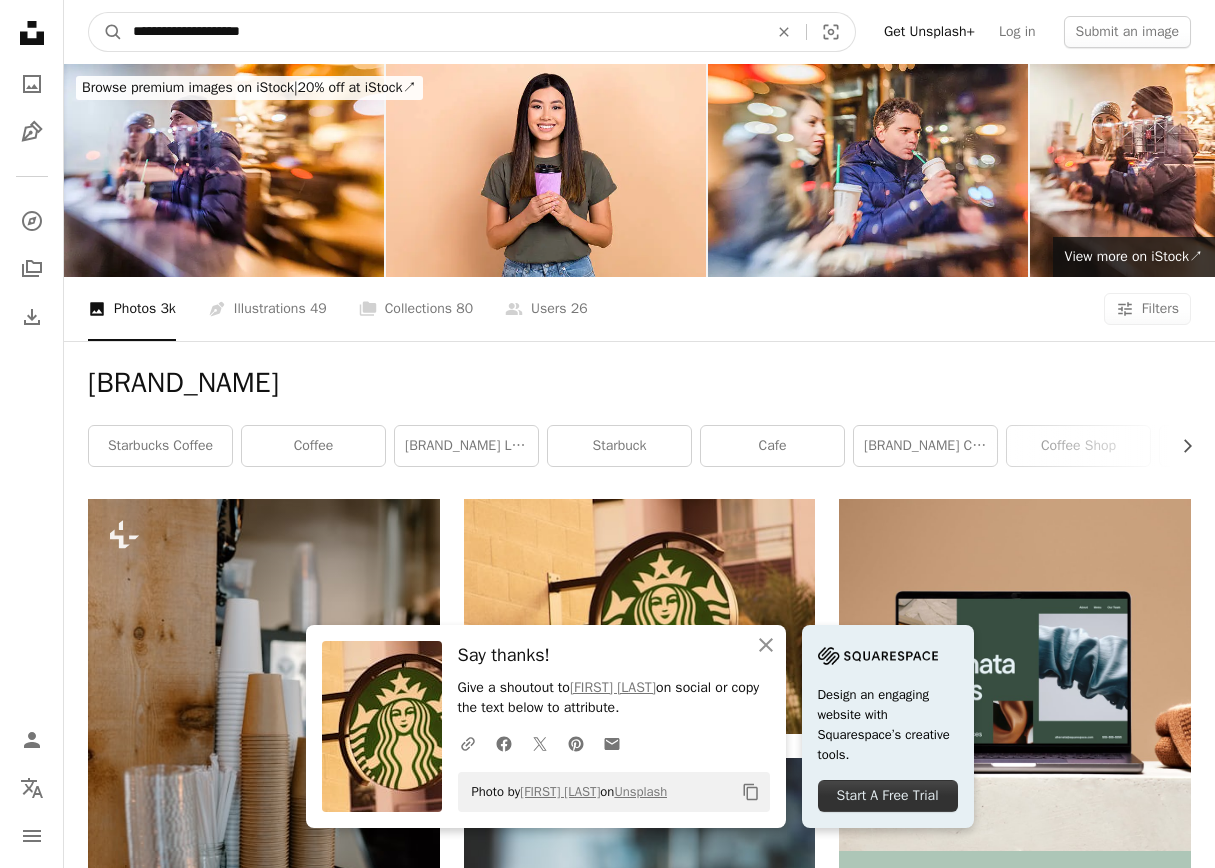 type on "**********" 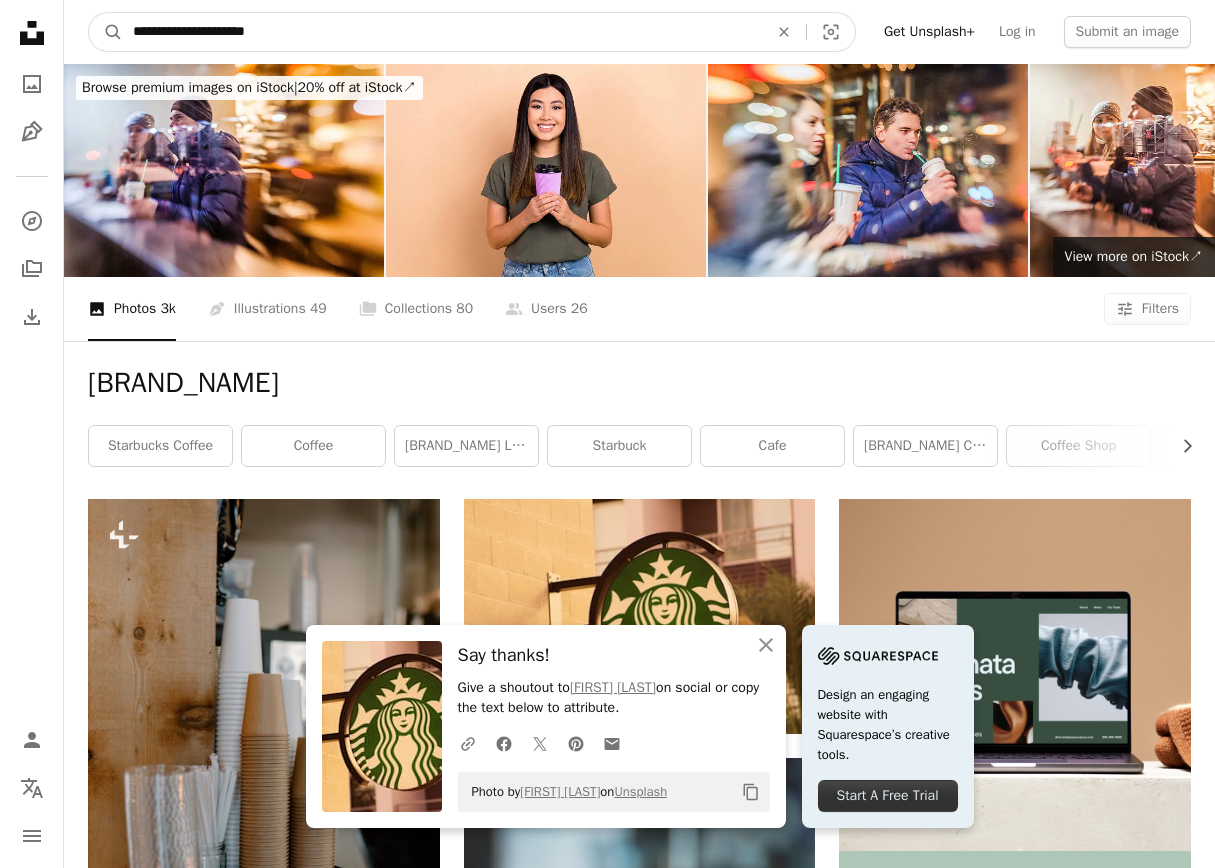 click on "A magnifying glass" at bounding box center [106, 32] 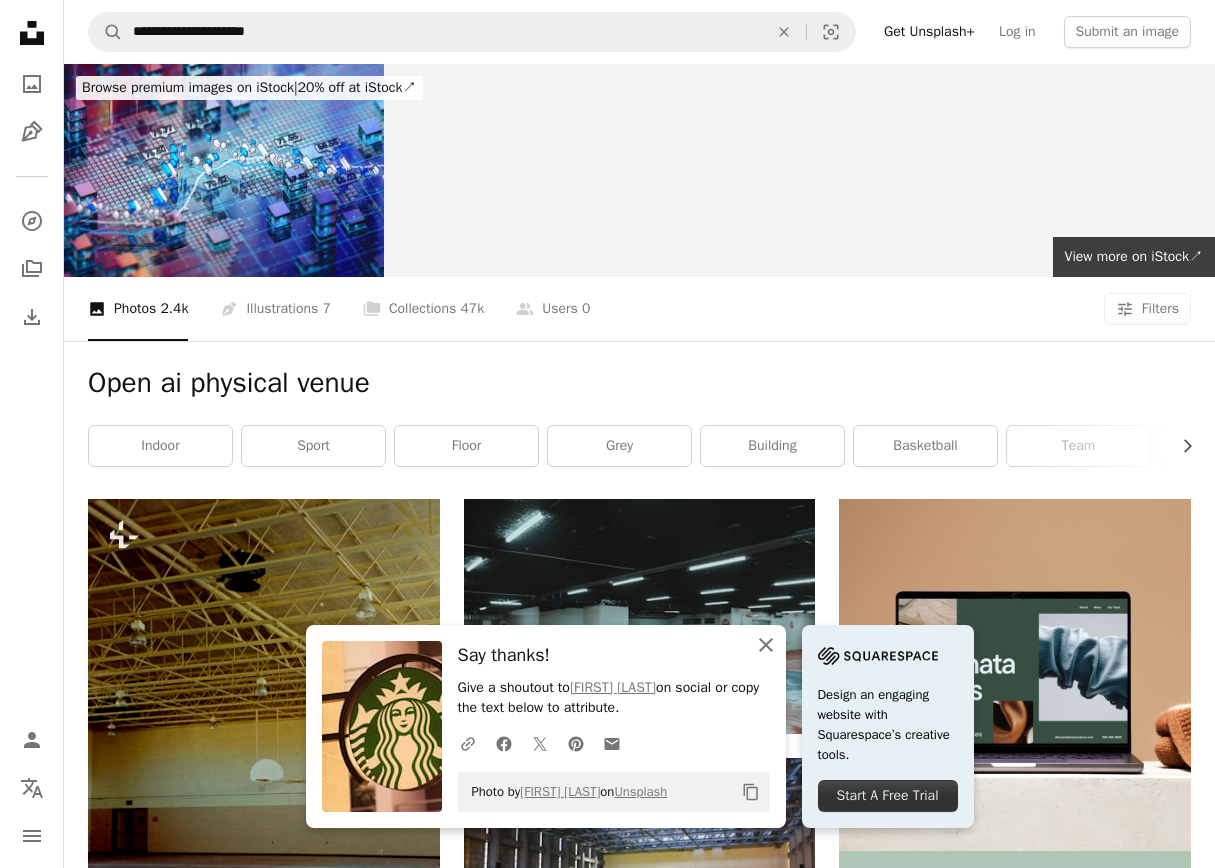 click on "An X shape" 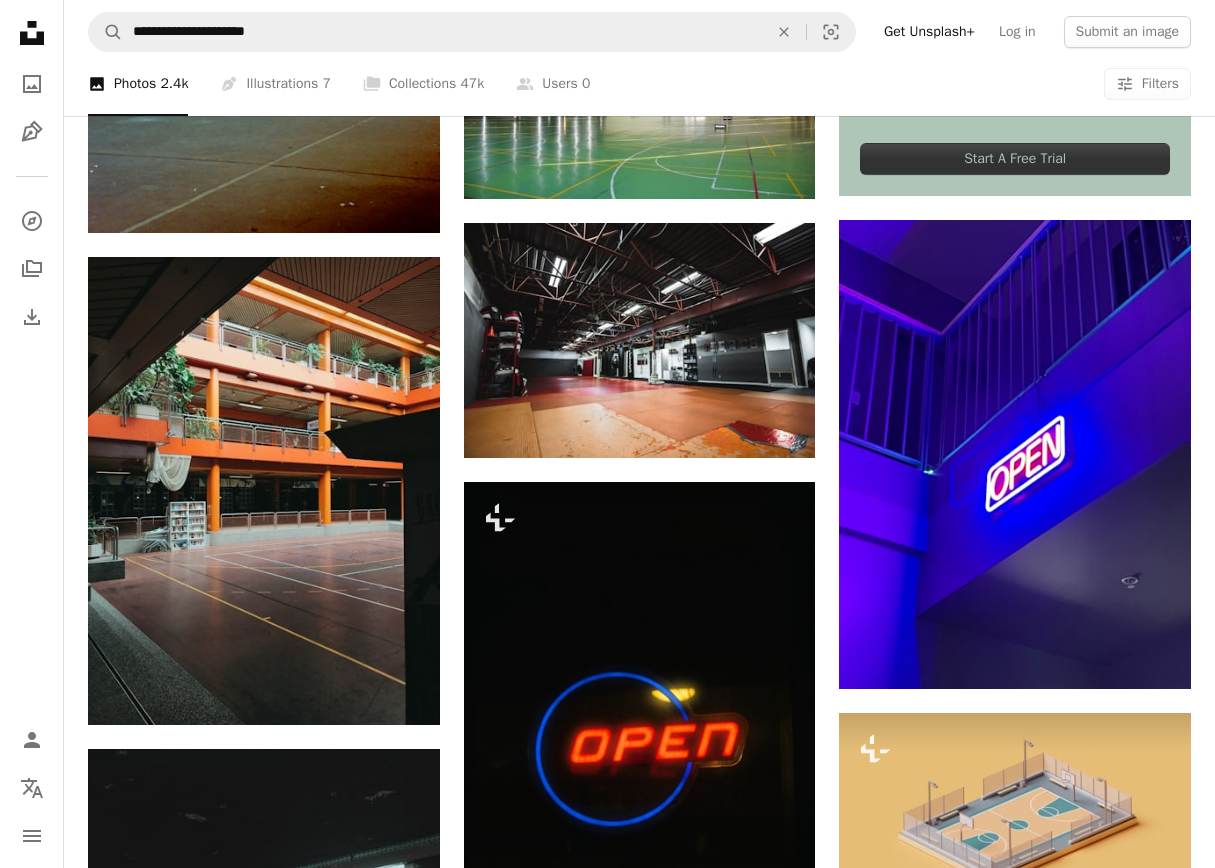 scroll, scrollTop: 0, scrollLeft: 0, axis: both 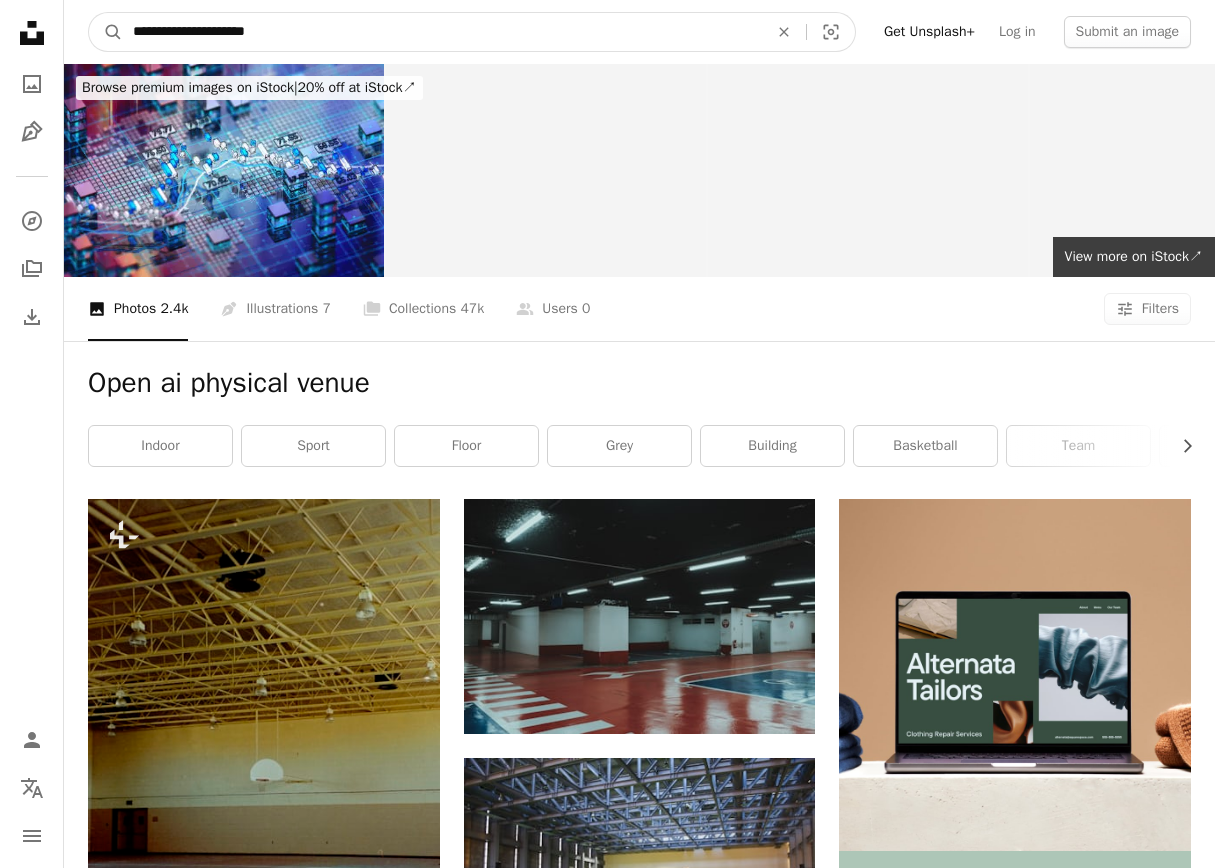 drag, startPoint x: 269, startPoint y: 27, endPoint x: 21, endPoint y: 27, distance: 248 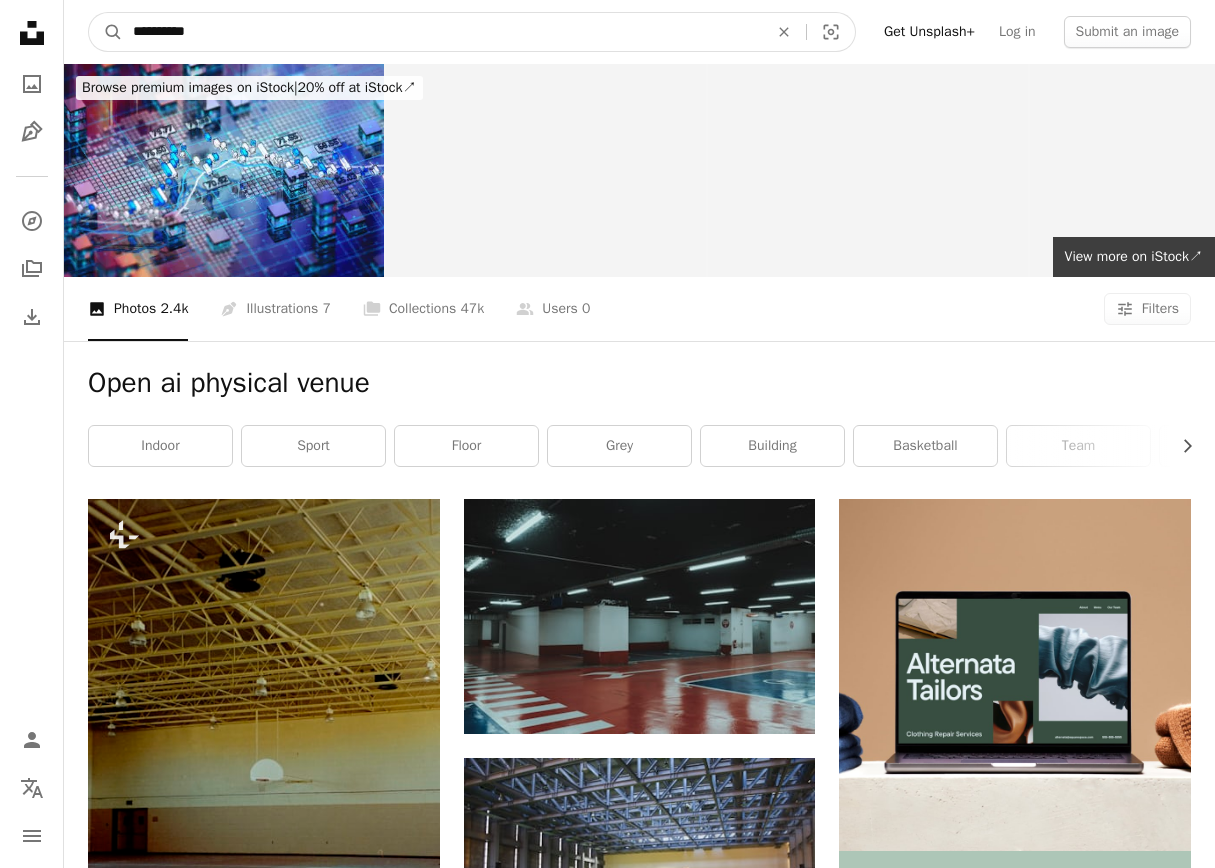 type on "**********" 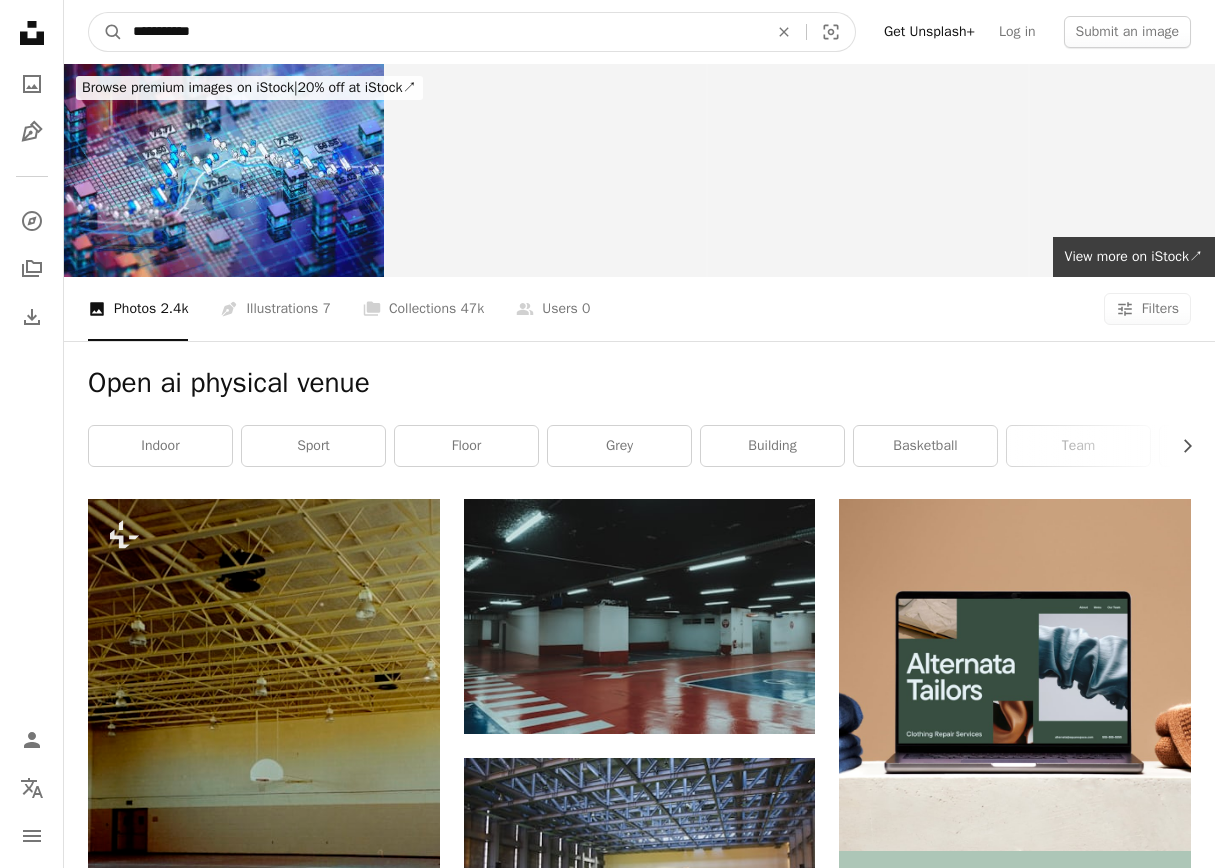 click on "A magnifying glass" at bounding box center (106, 32) 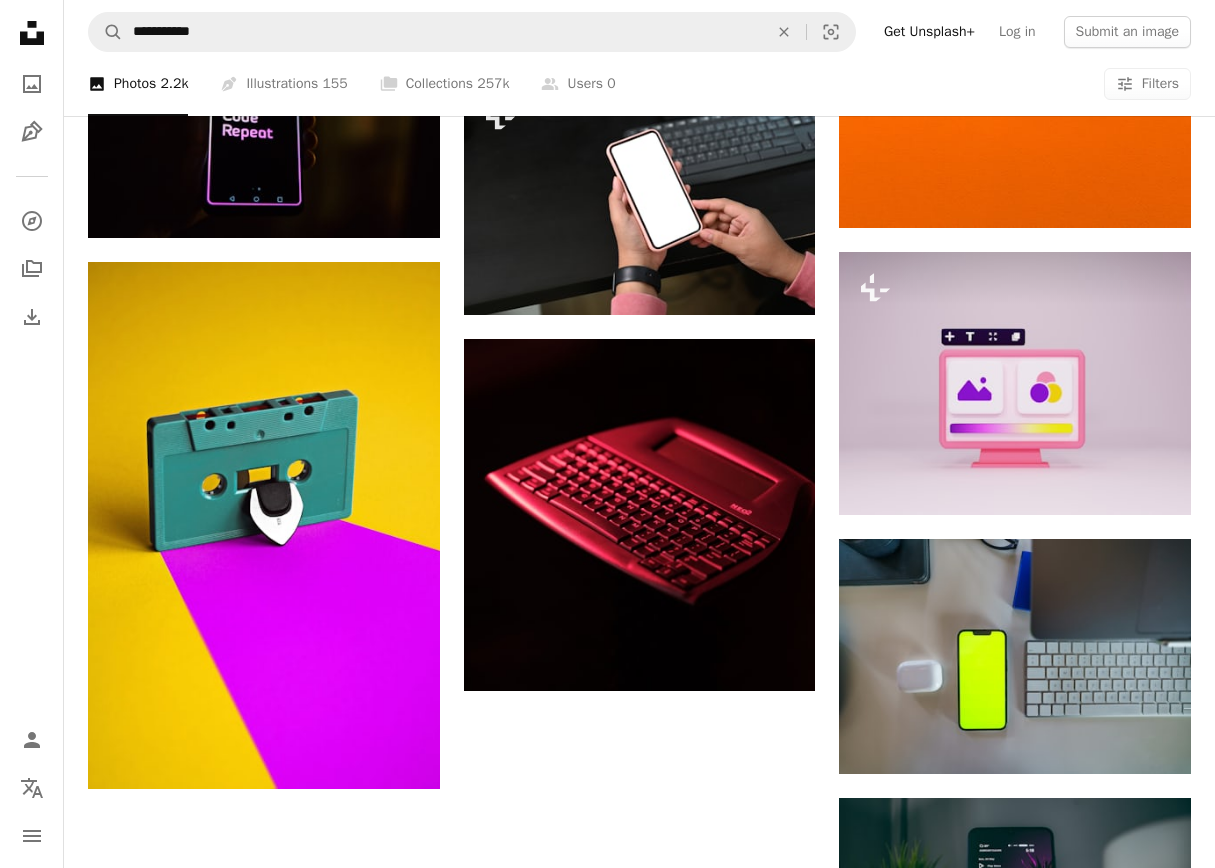 scroll, scrollTop: 2147, scrollLeft: 0, axis: vertical 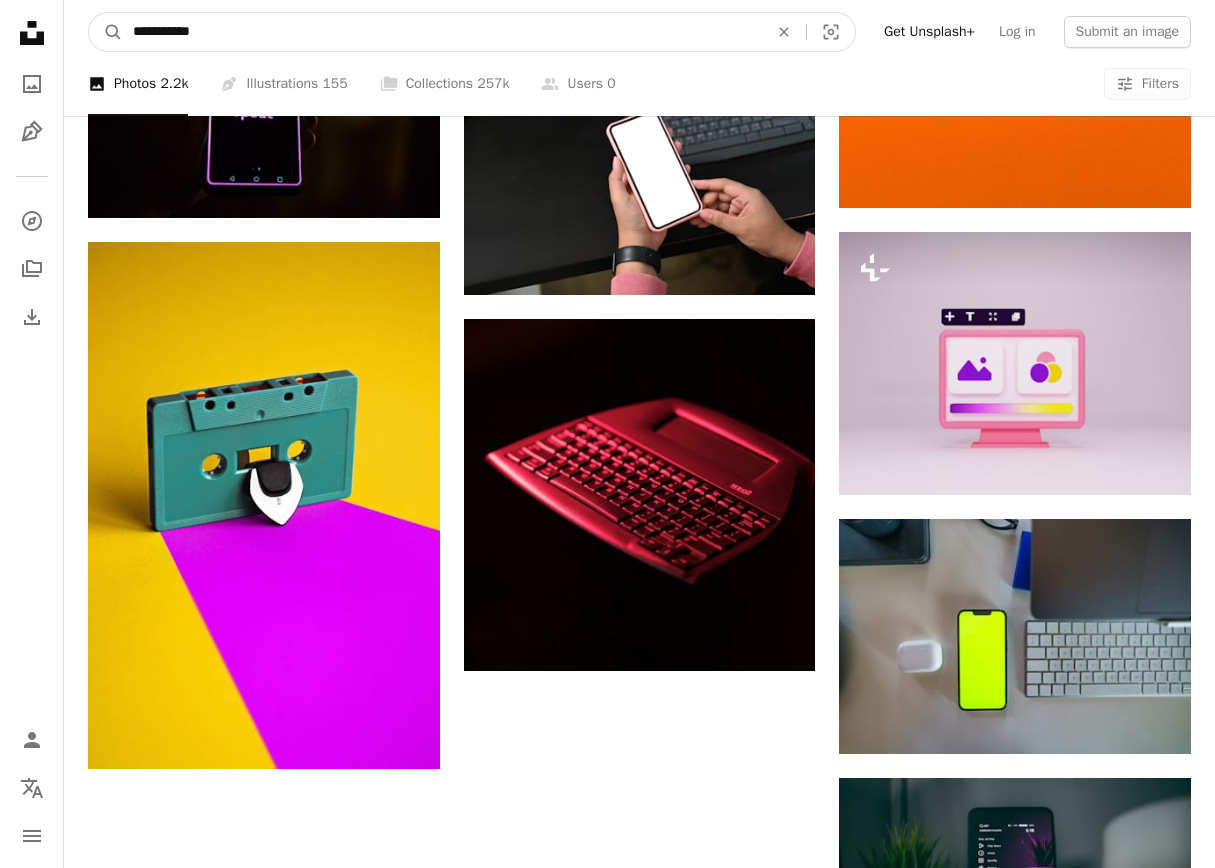 drag, startPoint x: 389, startPoint y: 33, endPoint x: 48, endPoint y: 31, distance: 341.00586 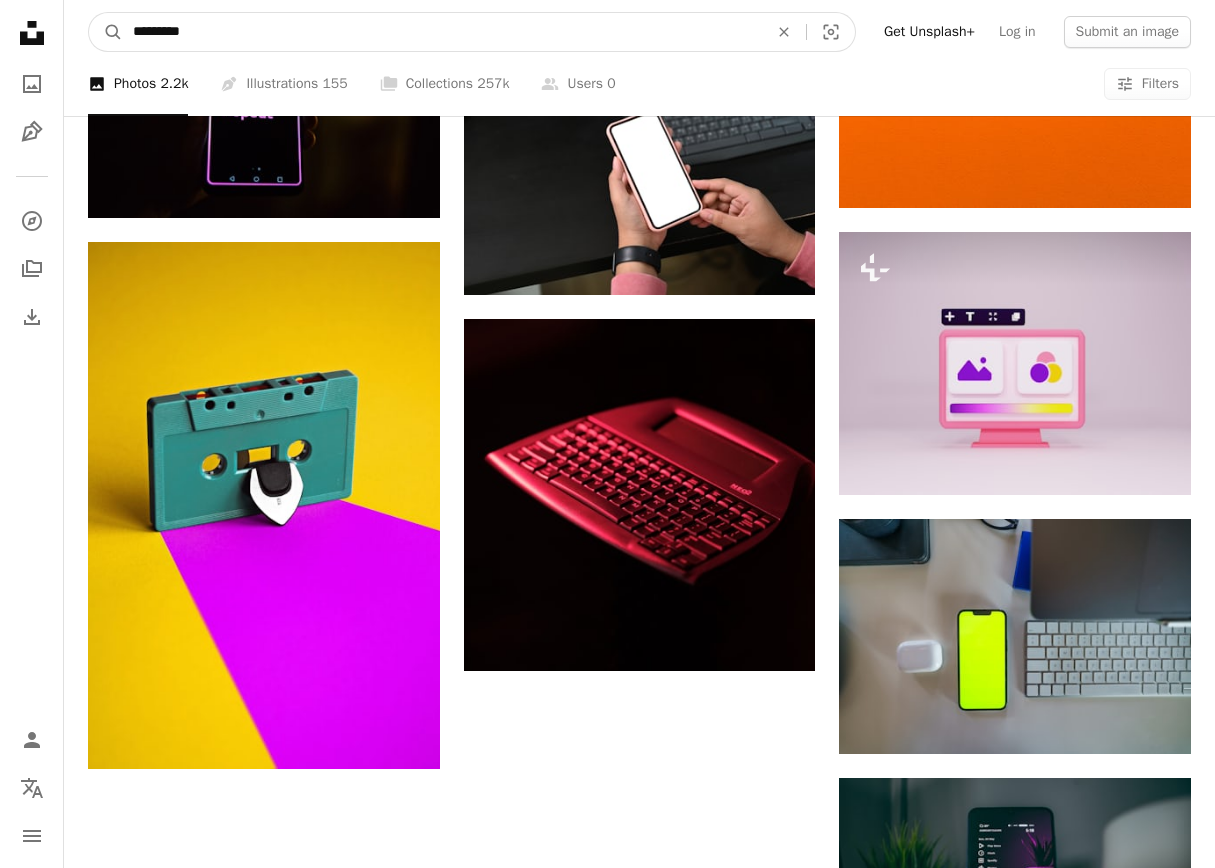 type on "**********" 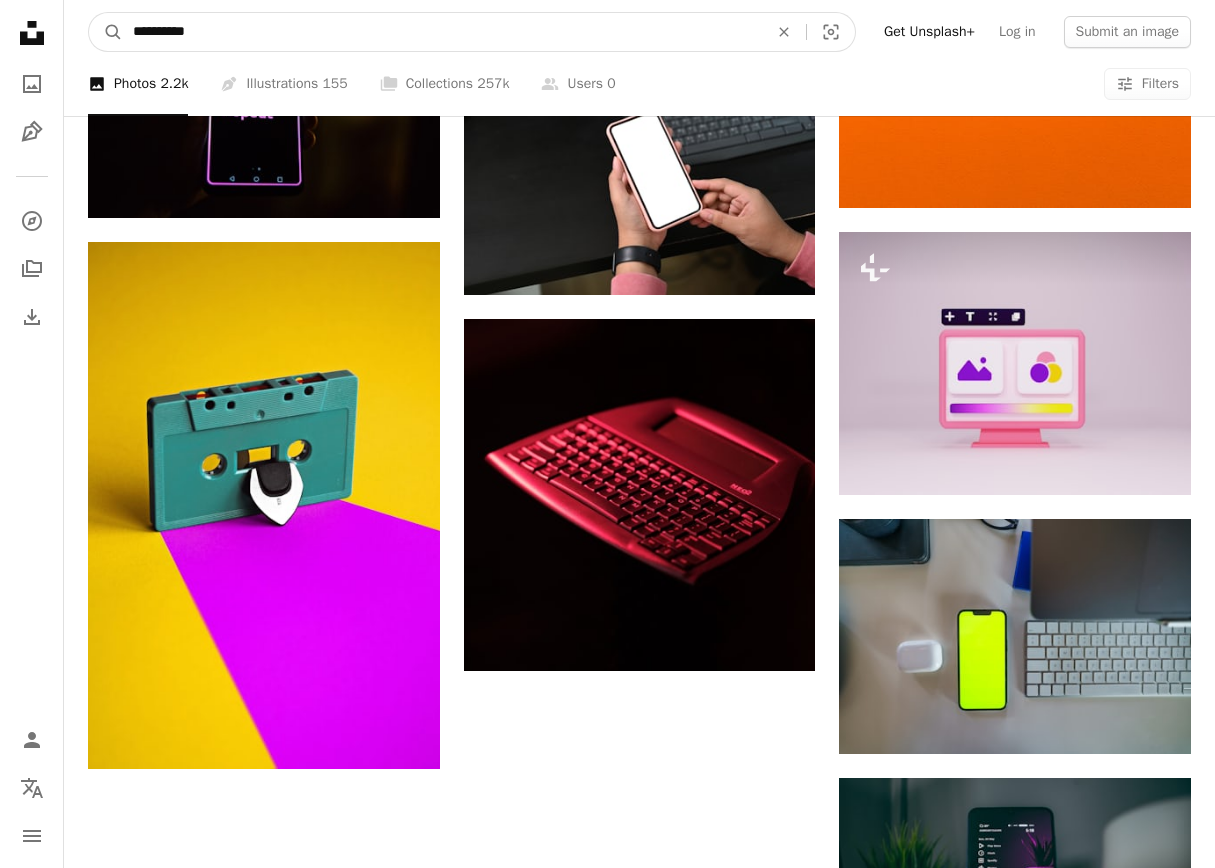 click on "A magnifying glass" at bounding box center [106, 32] 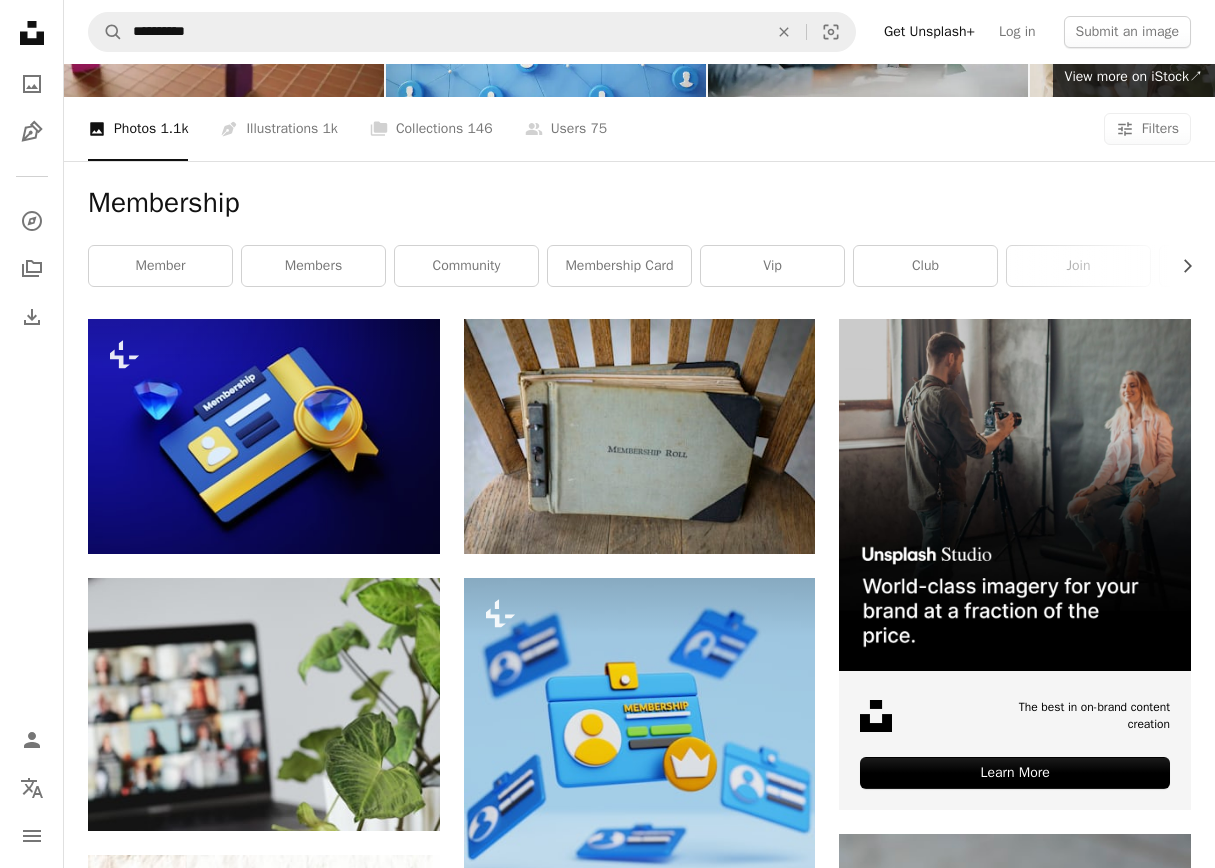 scroll, scrollTop: 375, scrollLeft: 0, axis: vertical 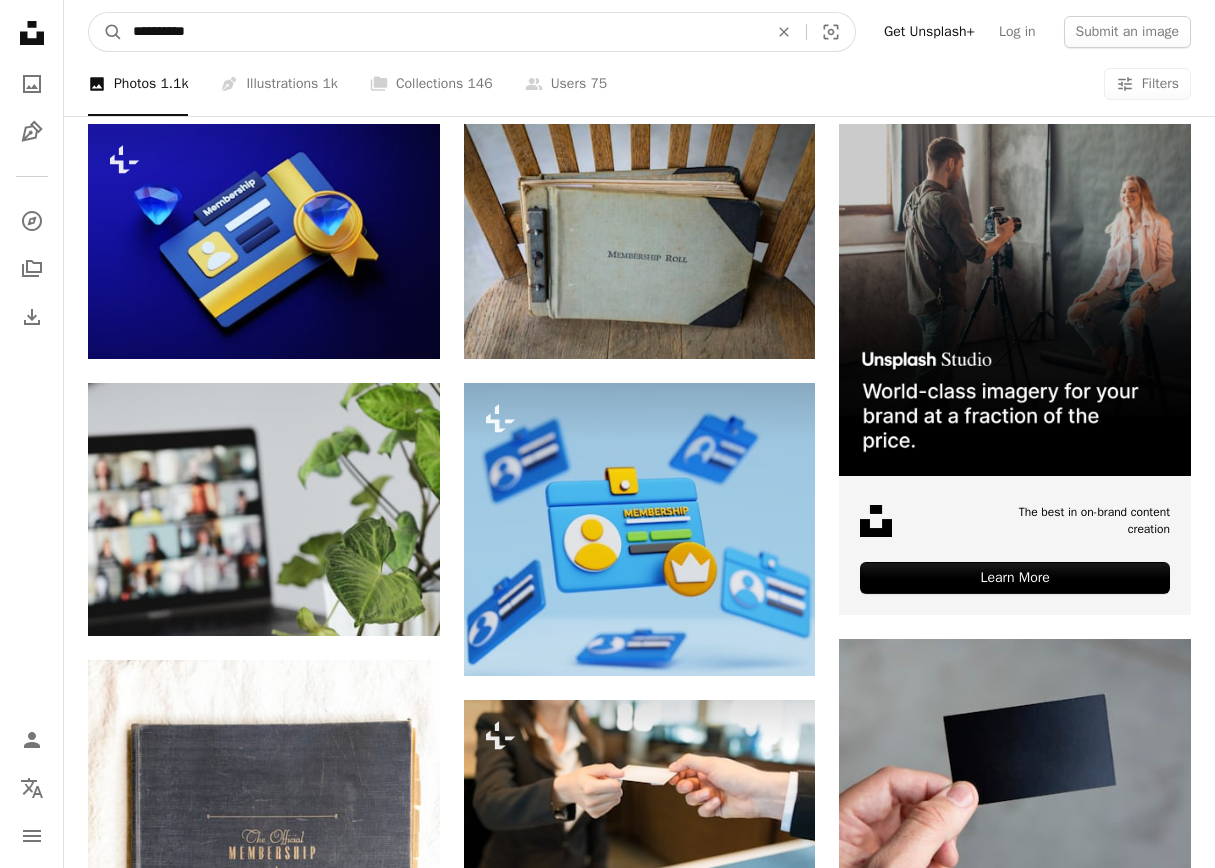 click on "**********" at bounding box center [442, 32] 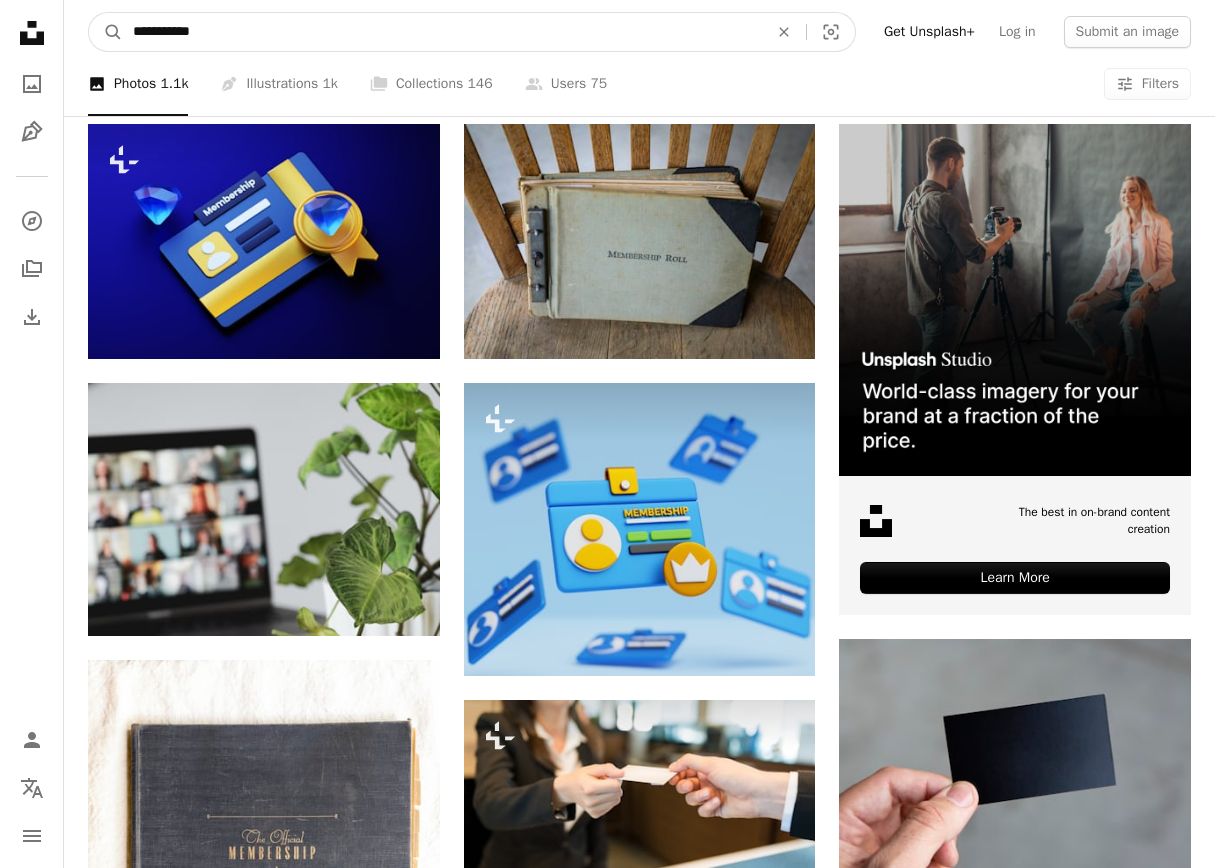 type on "**********" 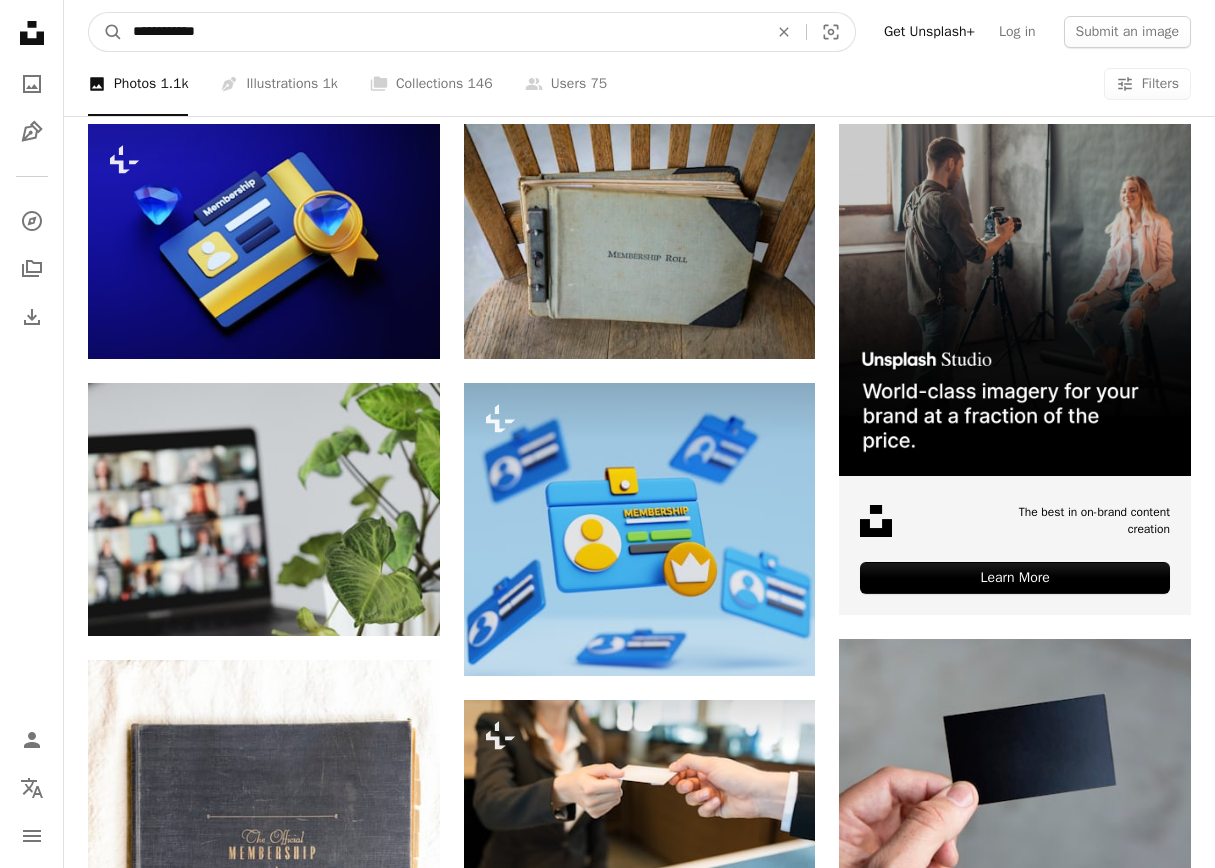 click on "A magnifying glass" at bounding box center (106, 32) 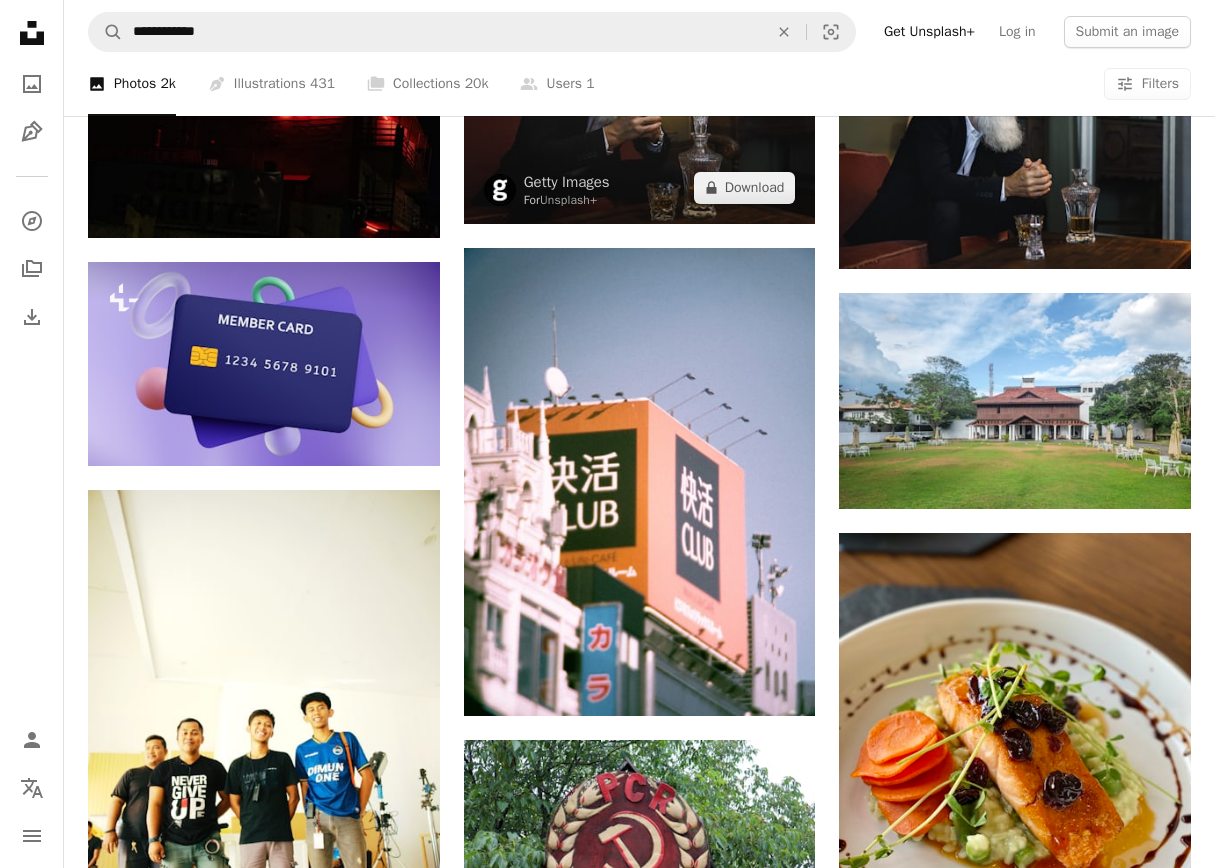 scroll, scrollTop: 2209, scrollLeft: 0, axis: vertical 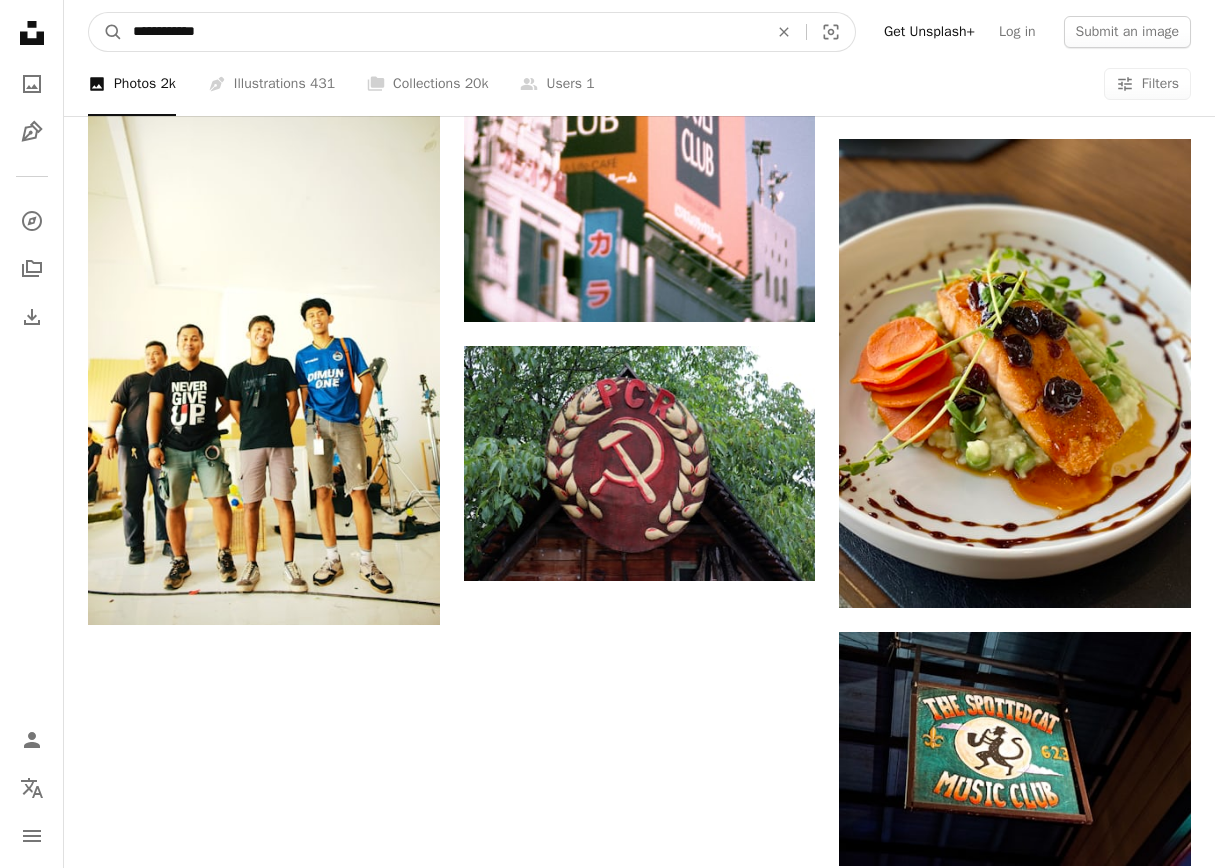 drag, startPoint x: 340, startPoint y: 31, endPoint x: 62, endPoint y: -11, distance: 281.15475 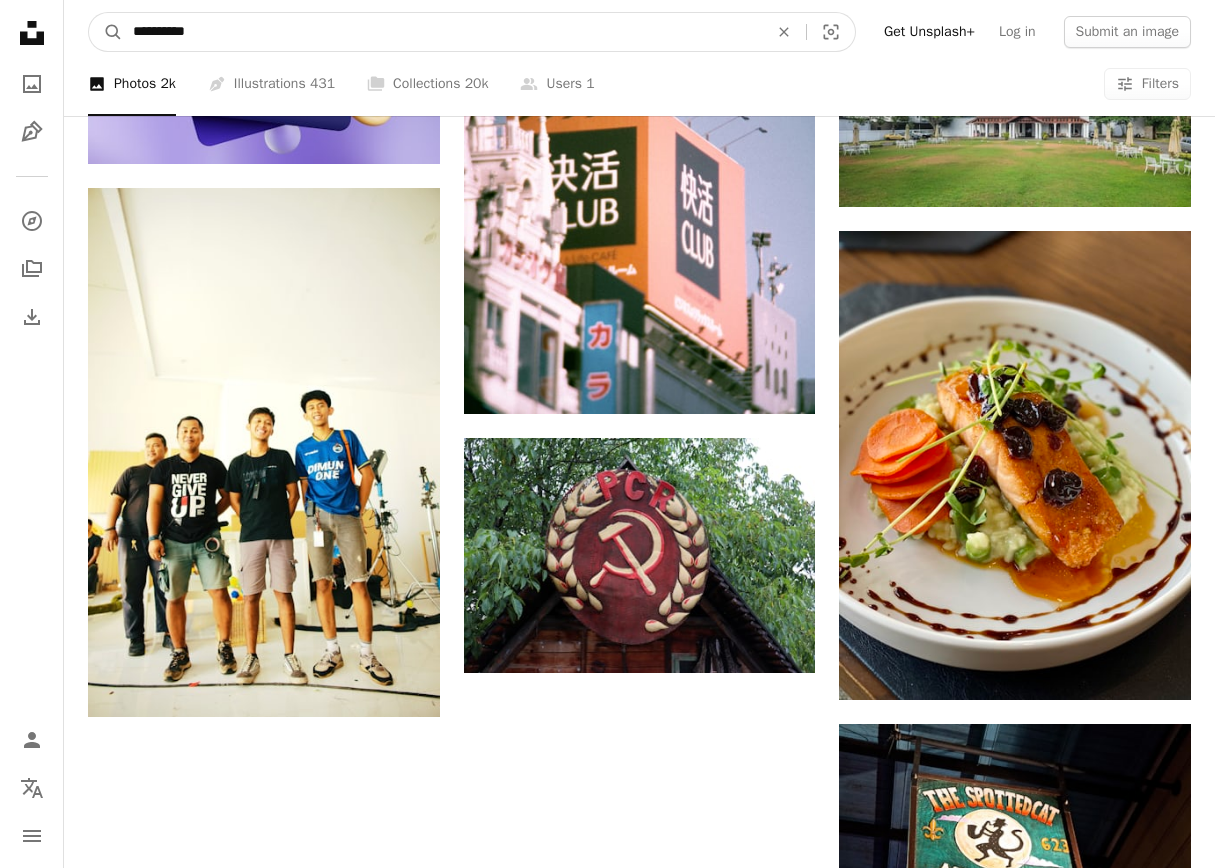 type on "**********" 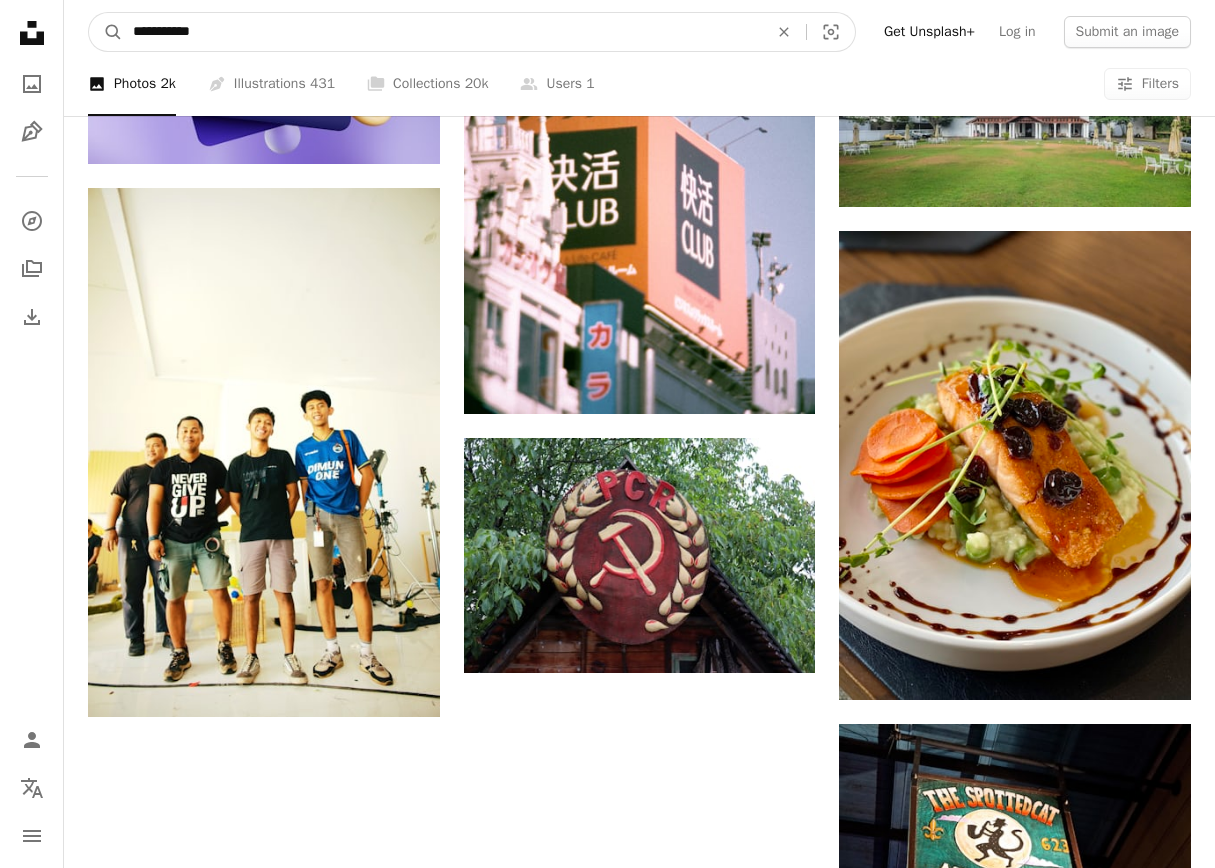 click on "A magnifying glass" at bounding box center (106, 32) 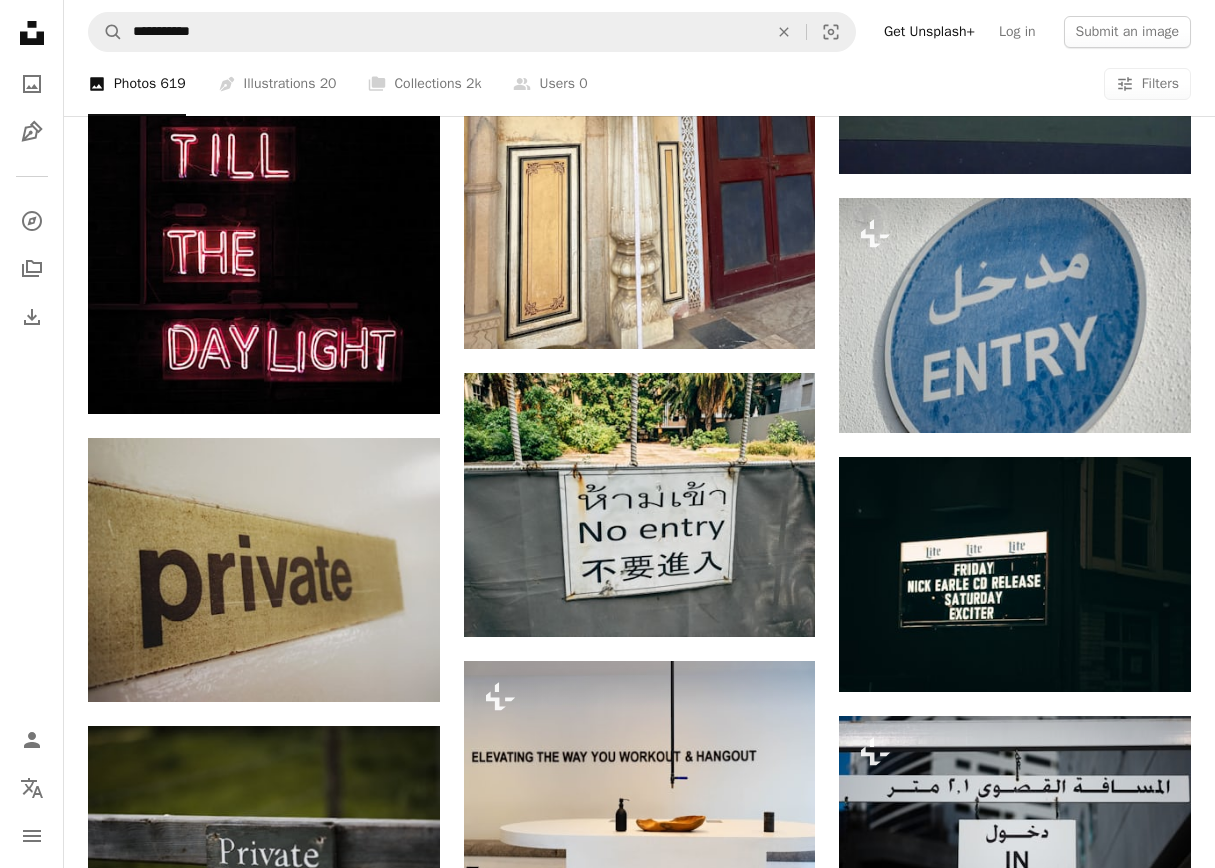 scroll, scrollTop: 2113, scrollLeft: 0, axis: vertical 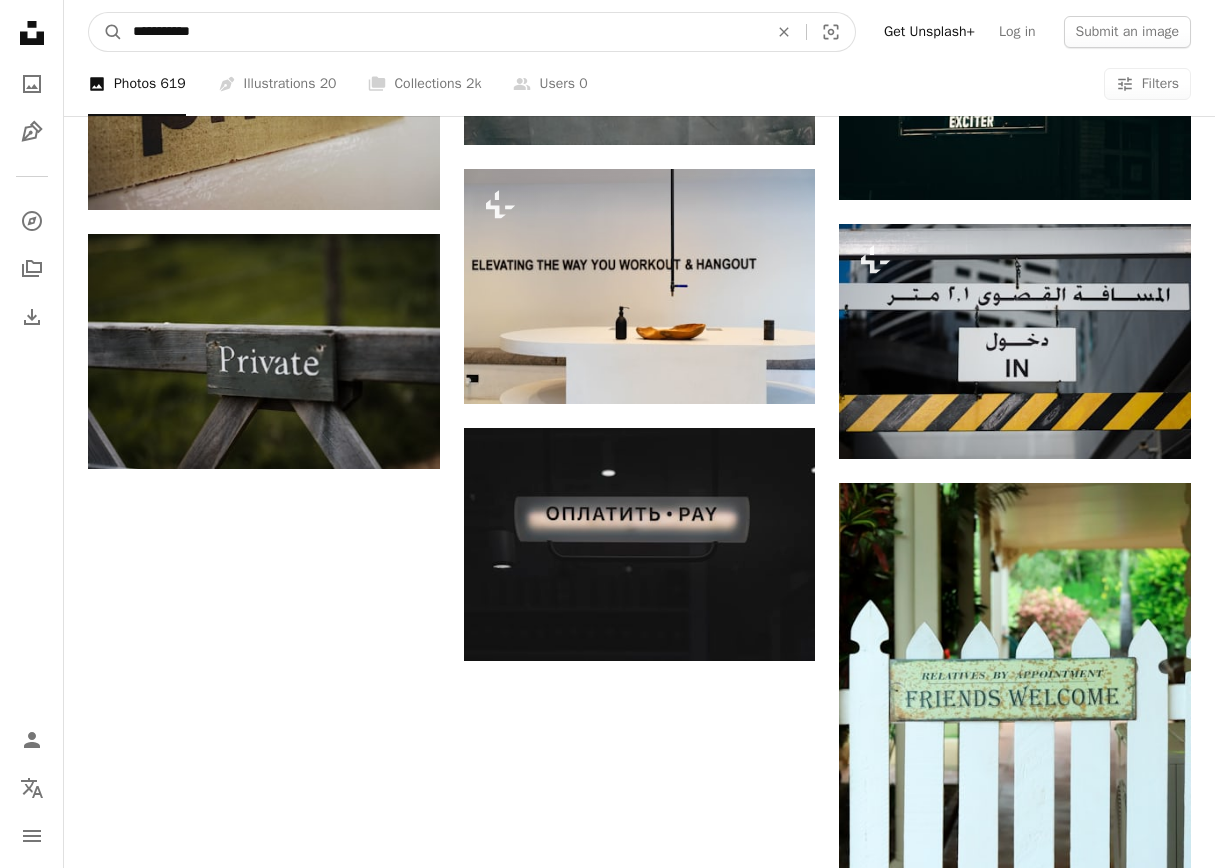 click on "**********" at bounding box center (442, 32) 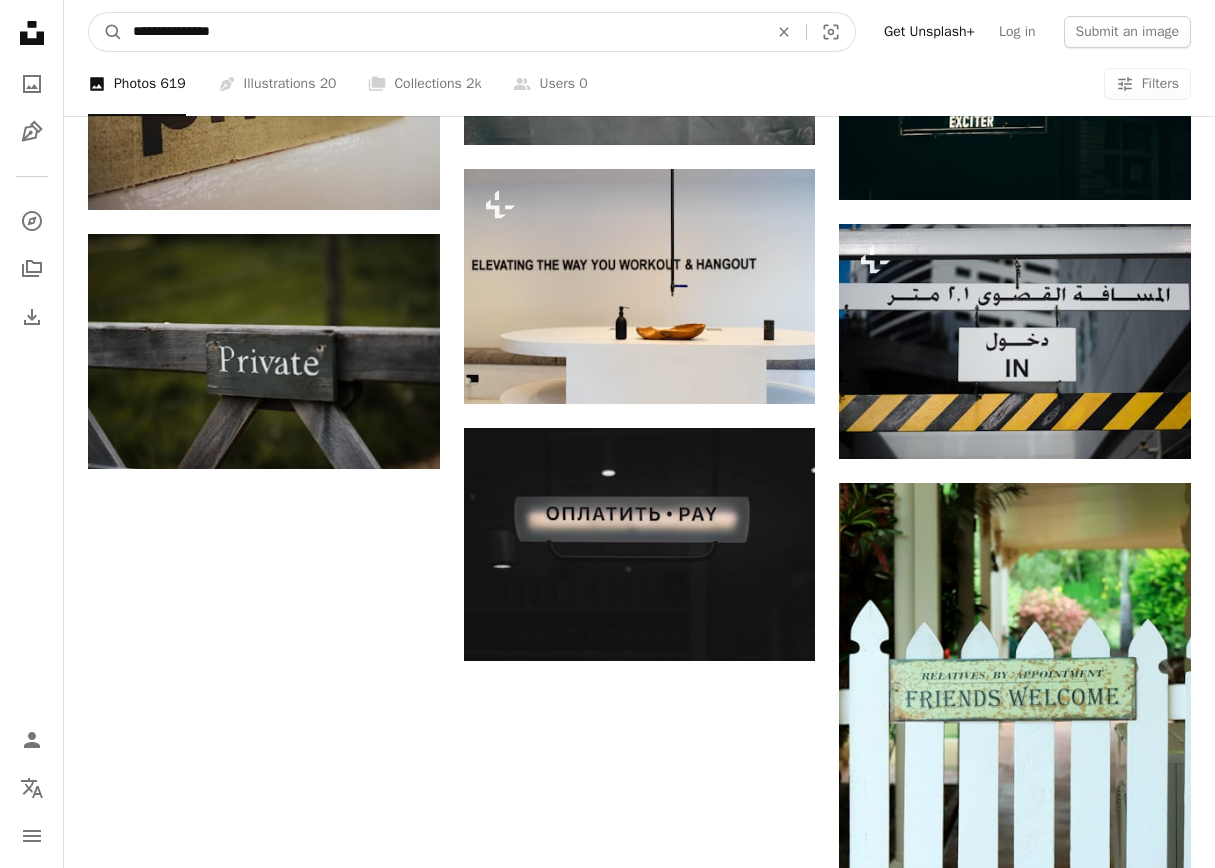 type on "**********" 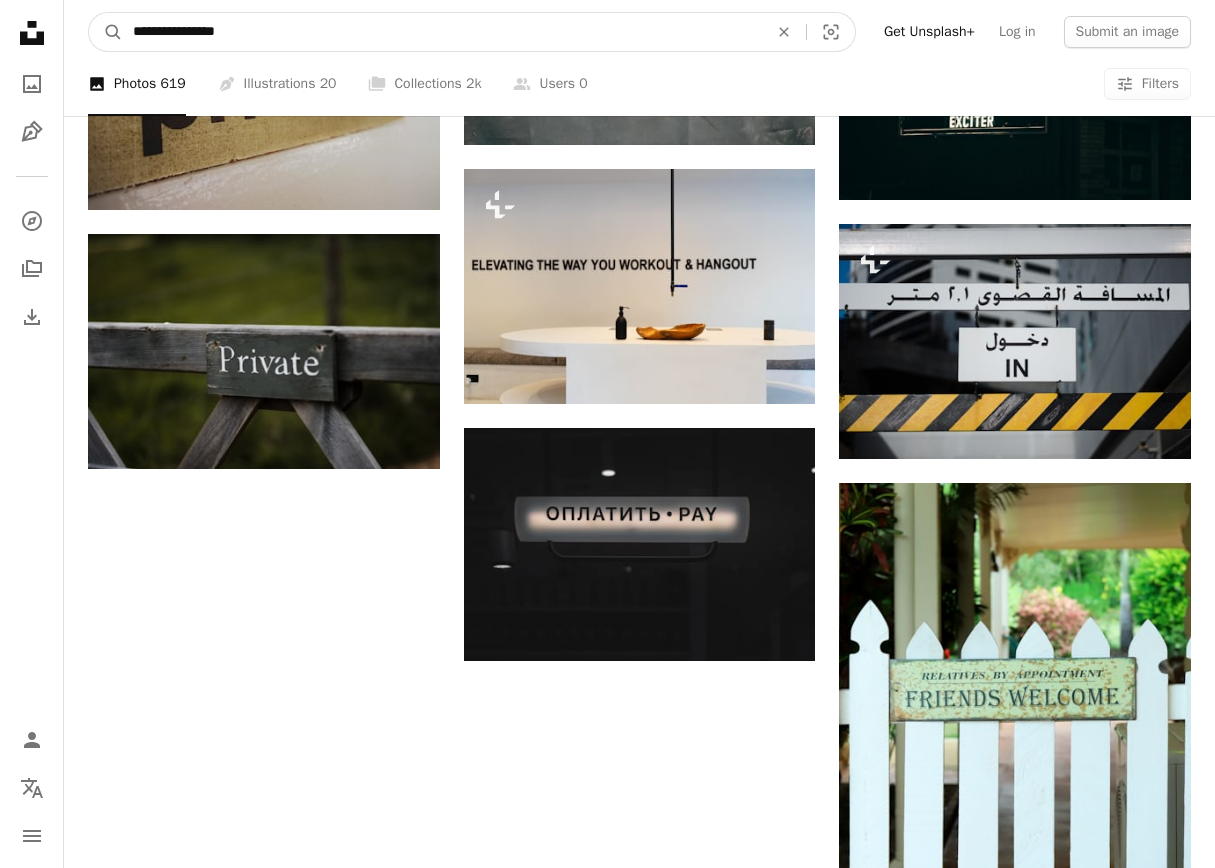 click on "A magnifying glass" at bounding box center (106, 32) 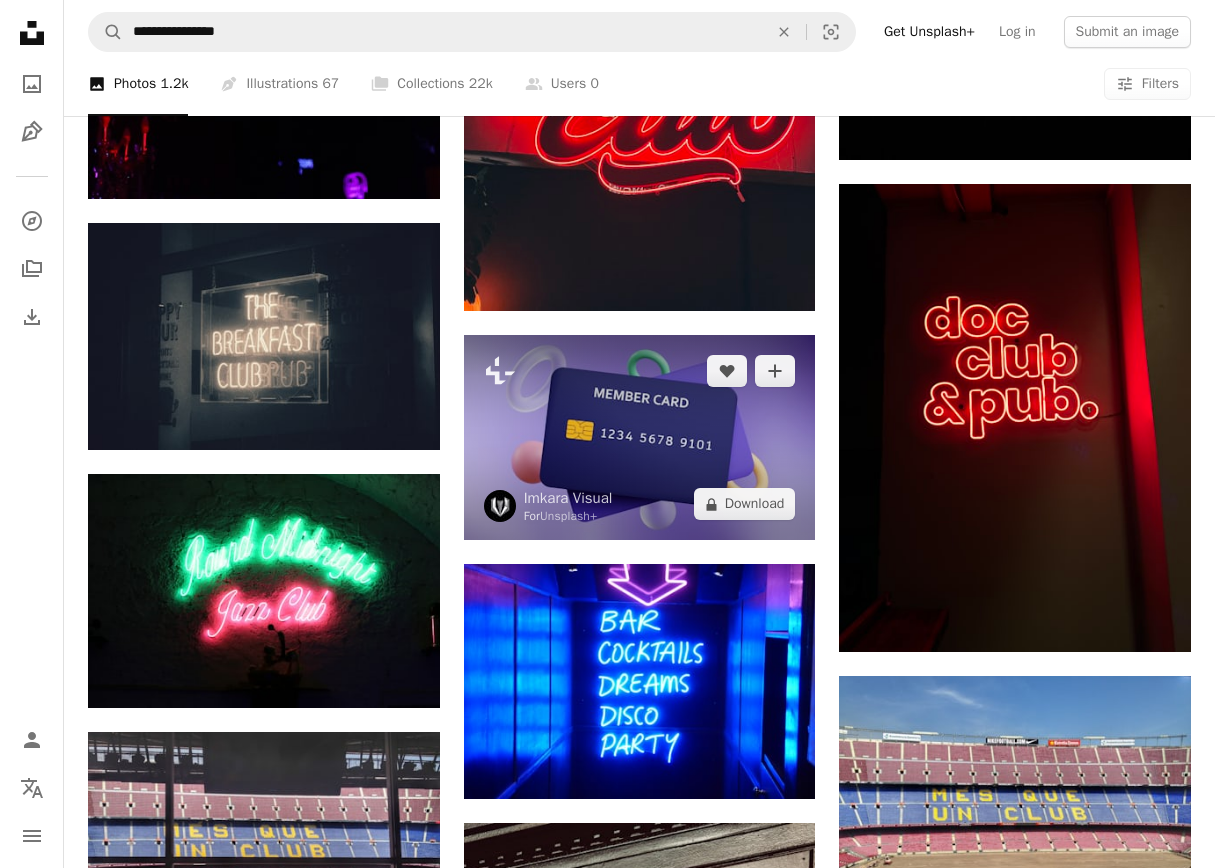 scroll, scrollTop: 1639, scrollLeft: 0, axis: vertical 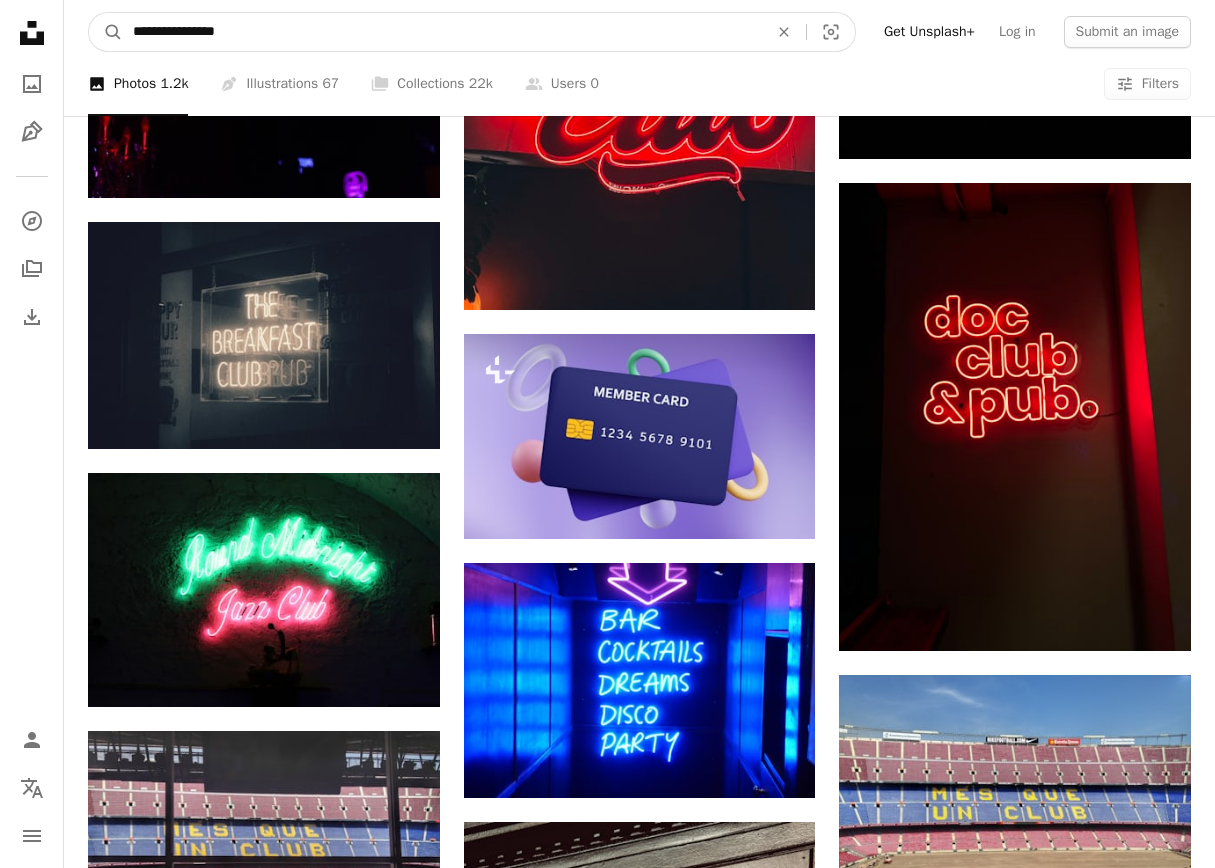 drag, startPoint x: 283, startPoint y: 39, endPoint x: 2, endPoint y: 24, distance: 281.4001 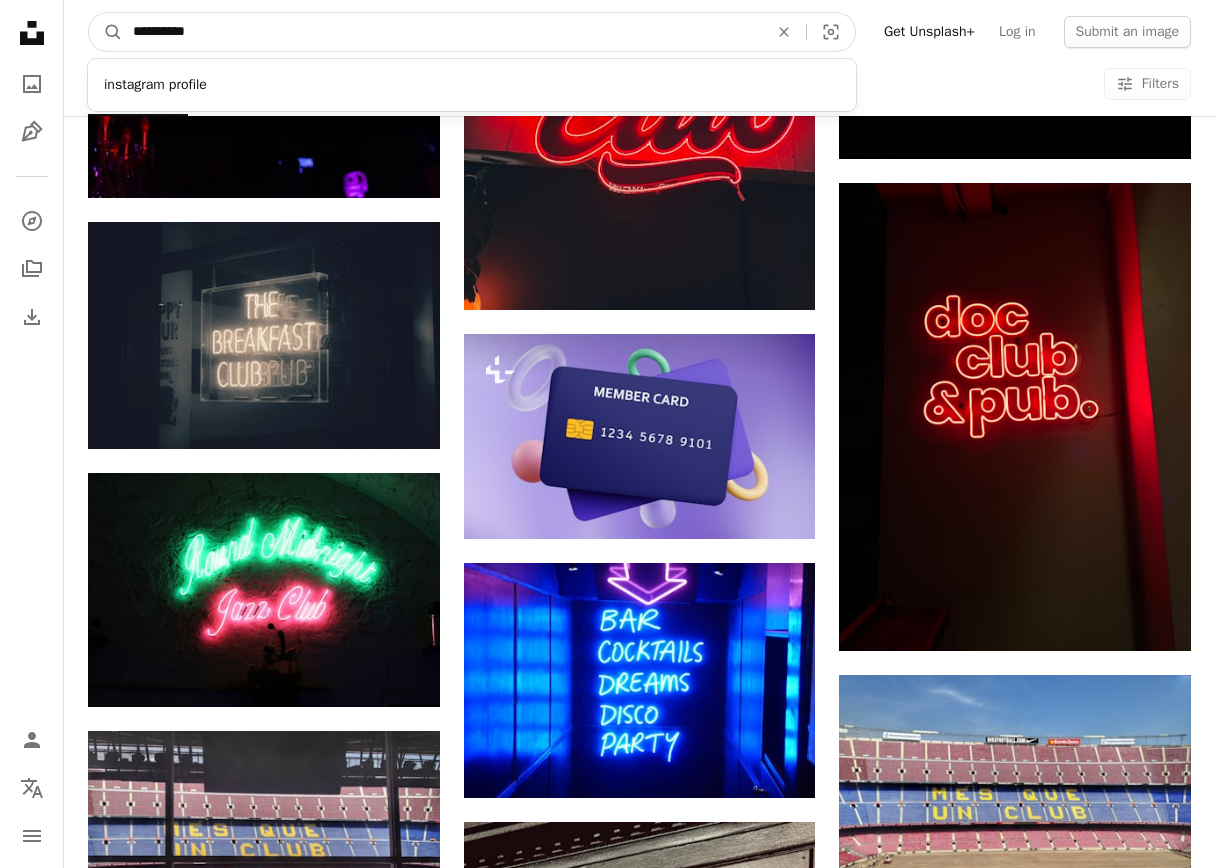 type on "**********" 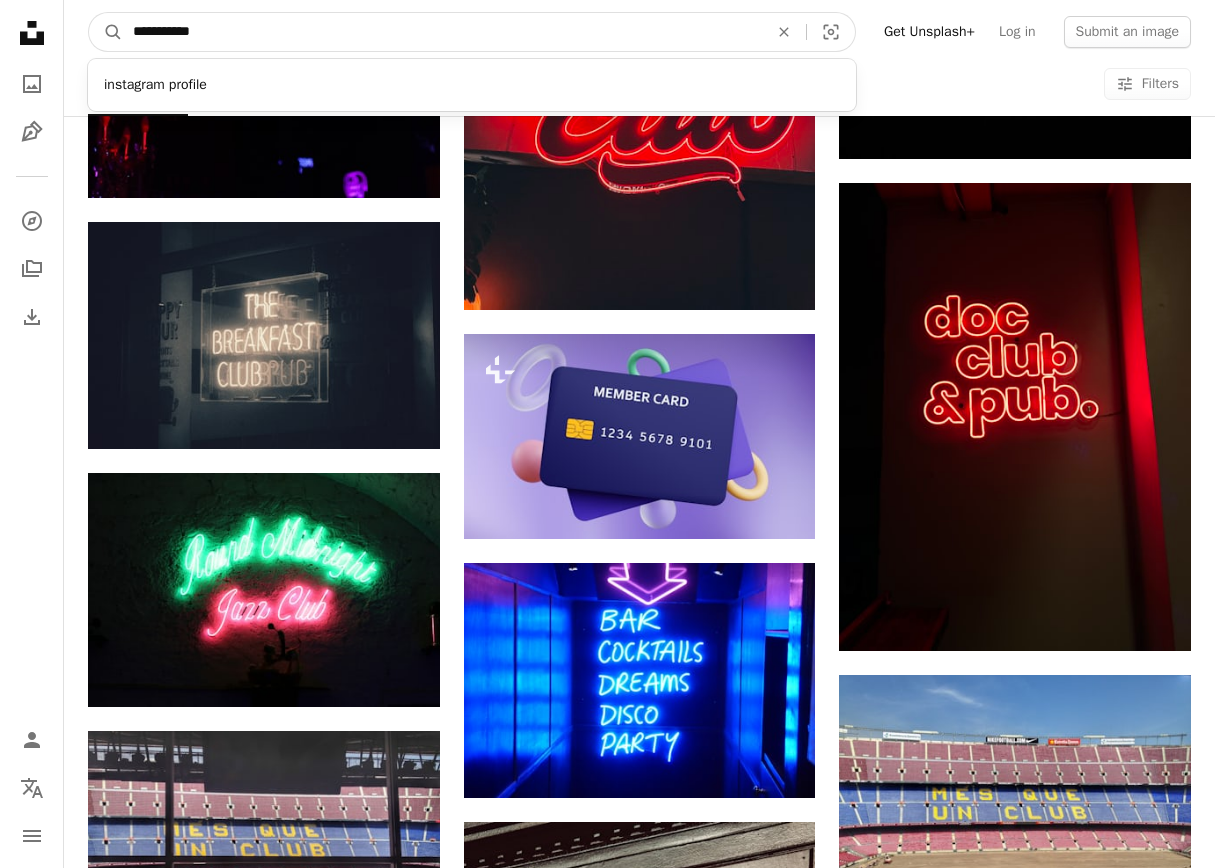 click on "A magnifying glass" at bounding box center (106, 32) 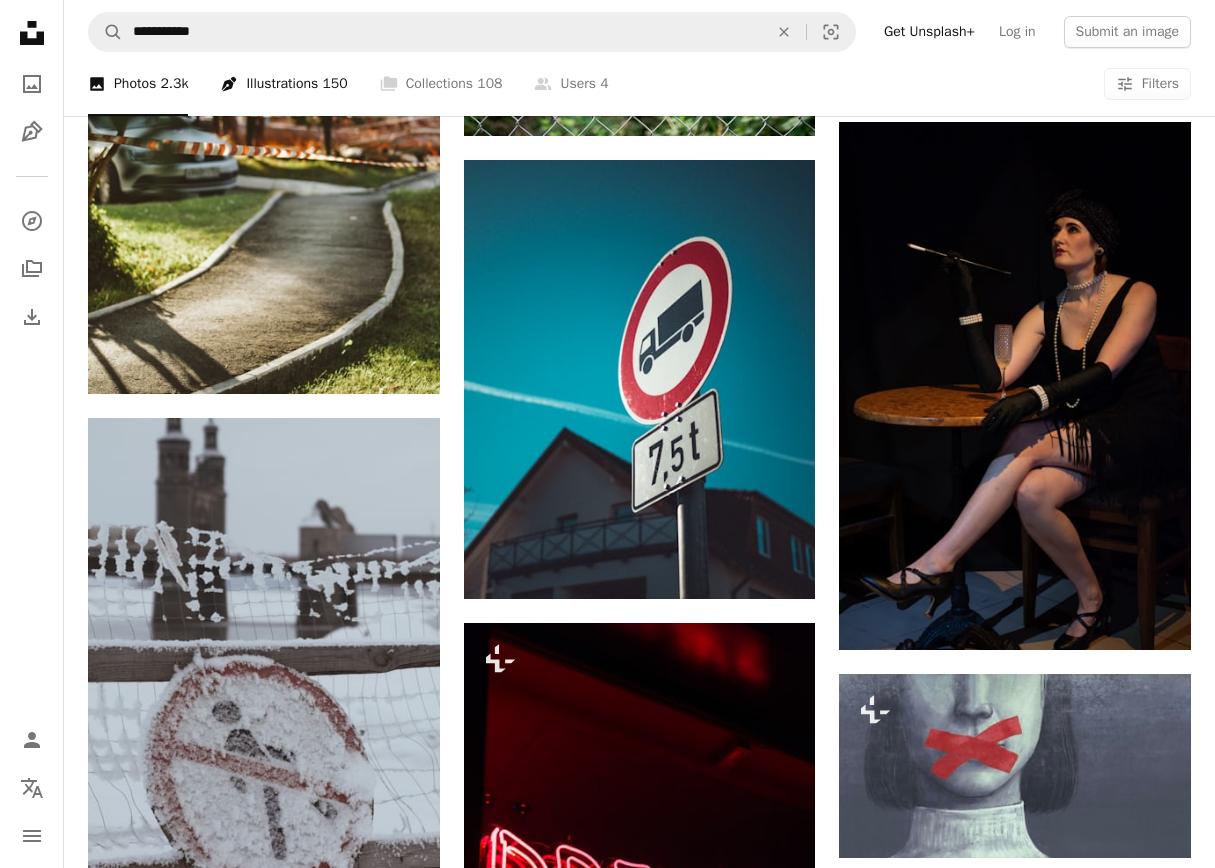 scroll, scrollTop: 1478, scrollLeft: 0, axis: vertical 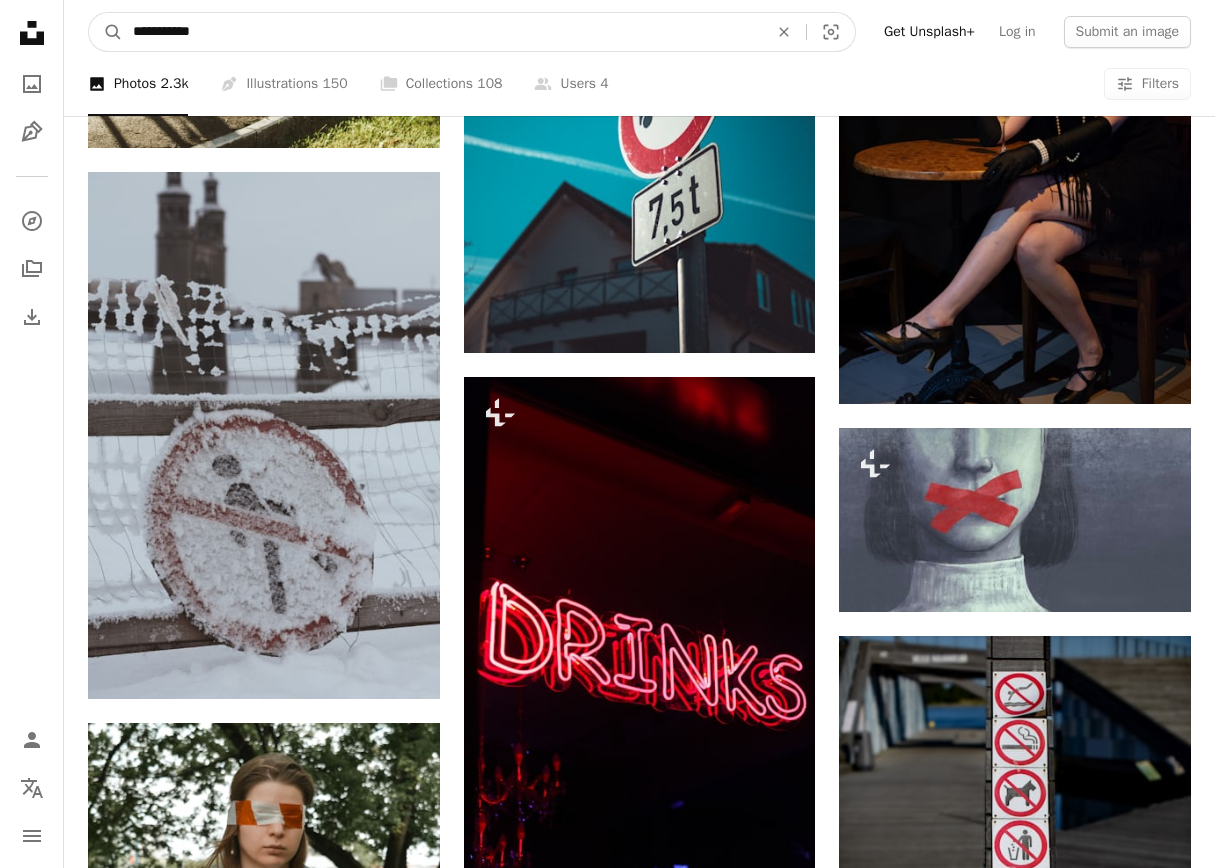 drag, startPoint x: 222, startPoint y: 26, endPoint x: -159, endPoint y: -59, distance: 390.3665 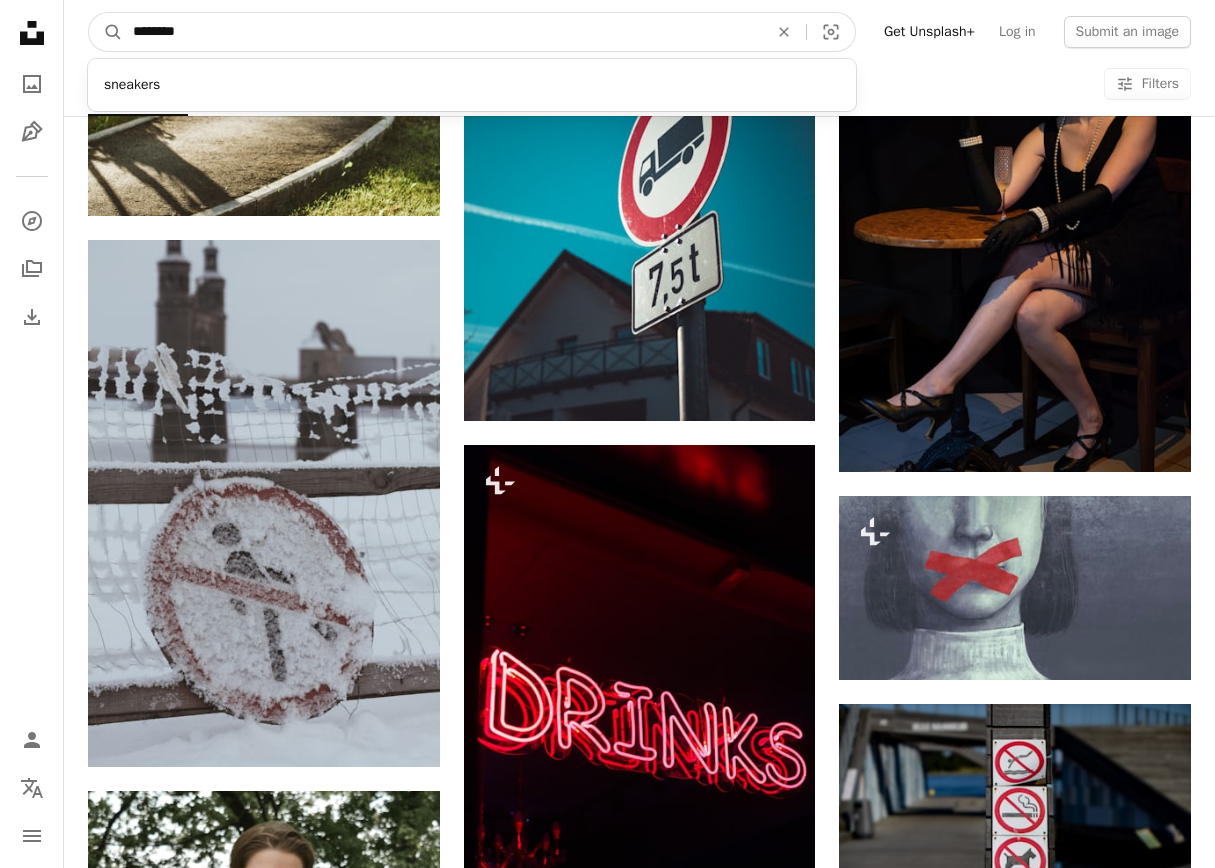 type on "*********" 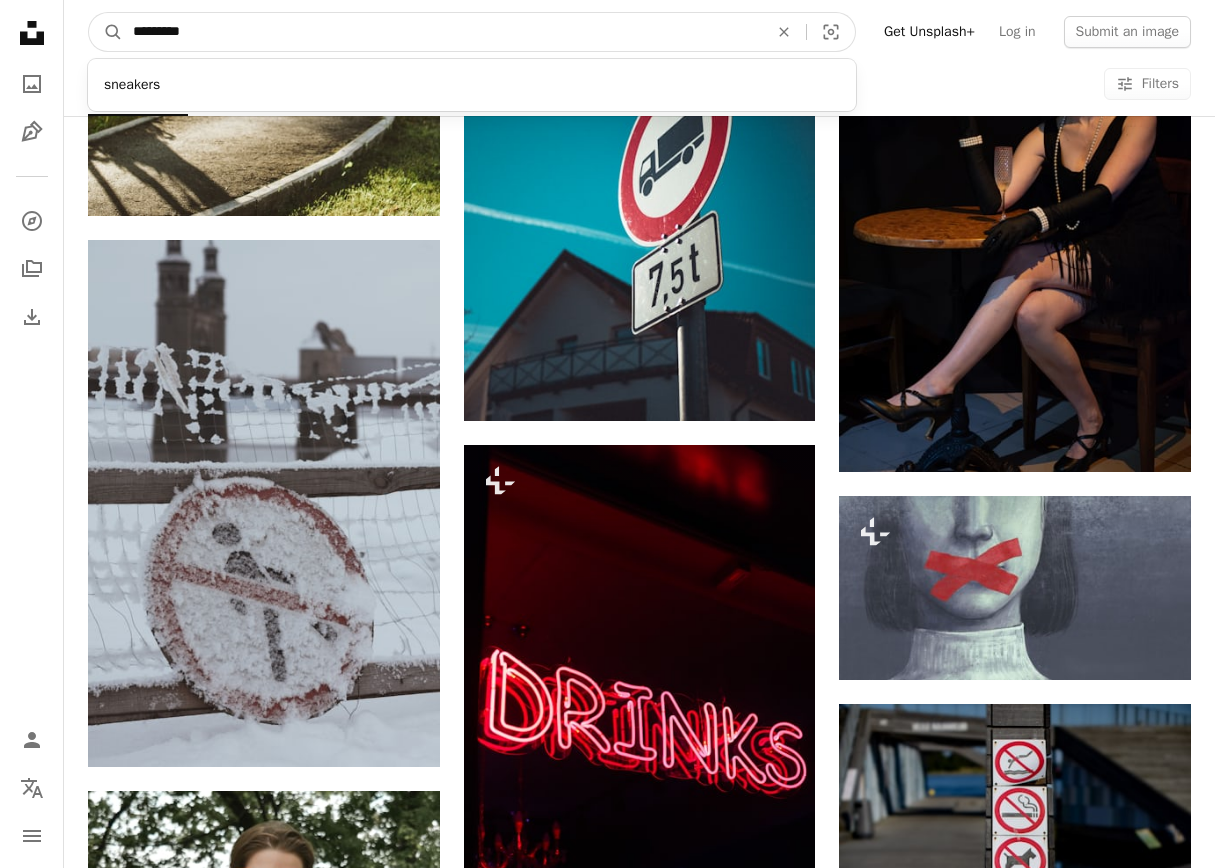 click on "A magnifying glass" at bounding box center (106, 32) 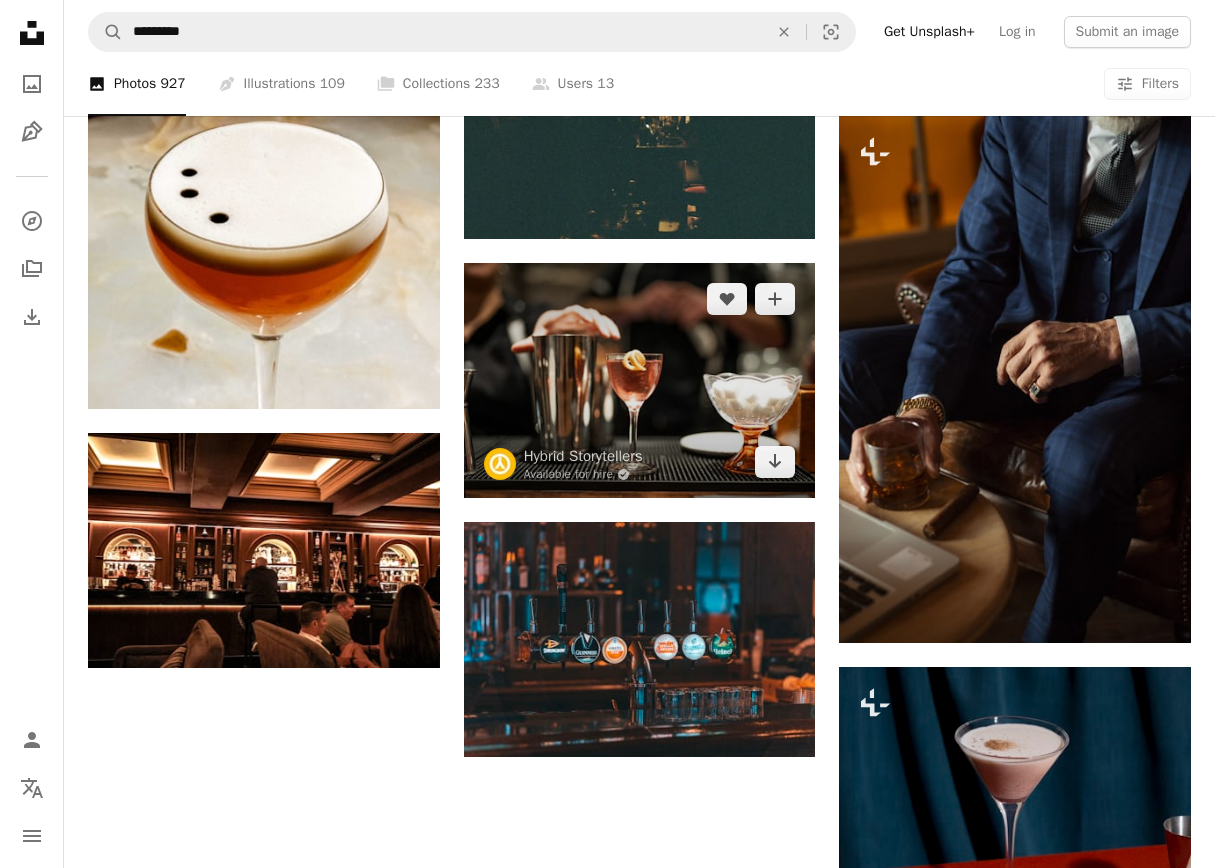 scroll, scrollTop: 2928, scrollLeft: 0, axis: vertical 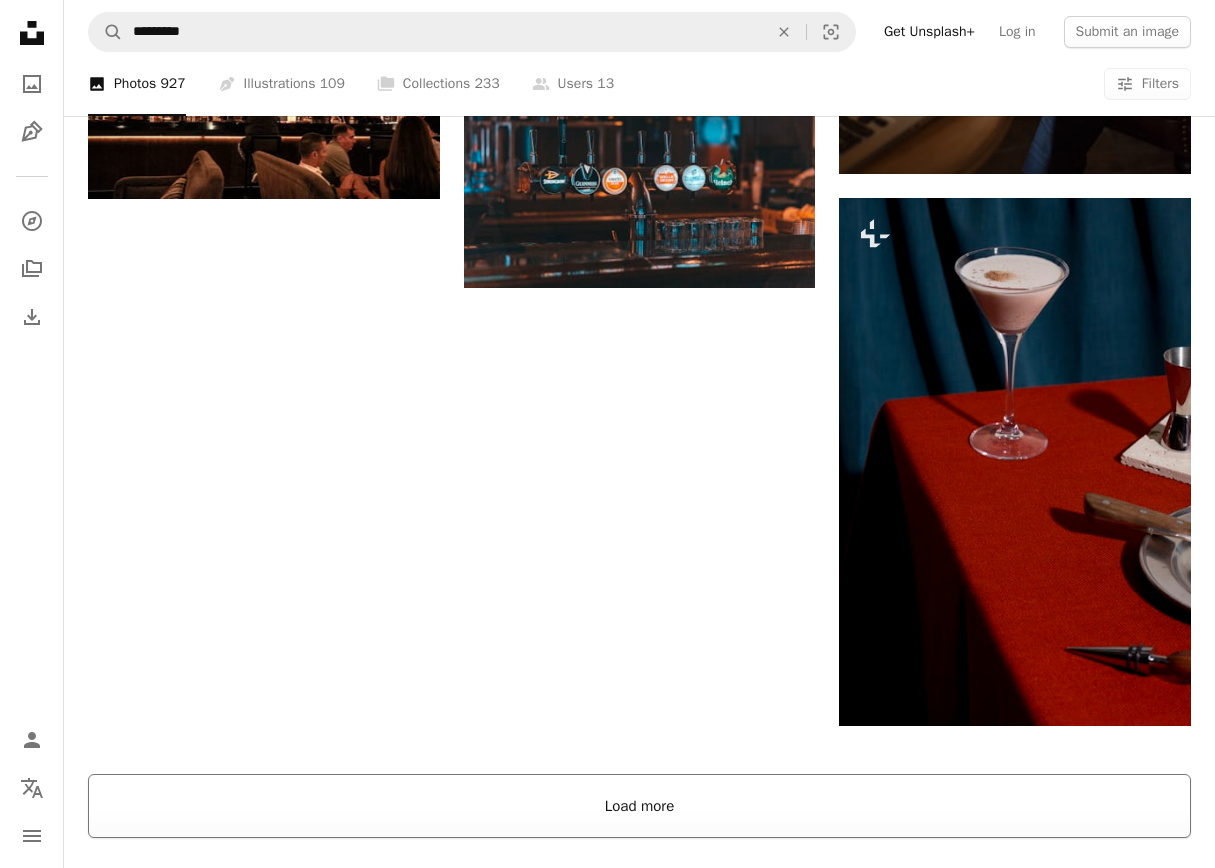 click on "Load more" at bounding box center (639, 806) 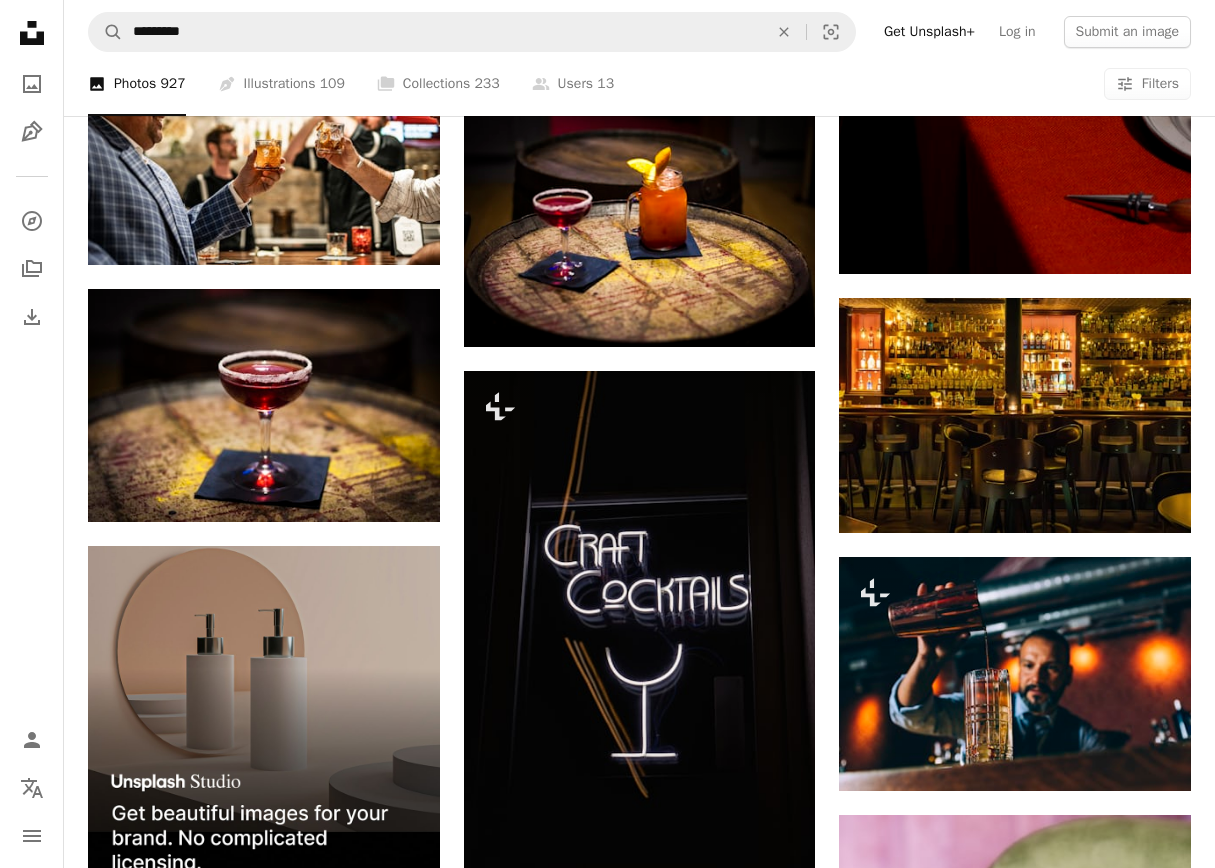 scroll, scrollTop: 3383, scrollLeft: 0, axis: vertical 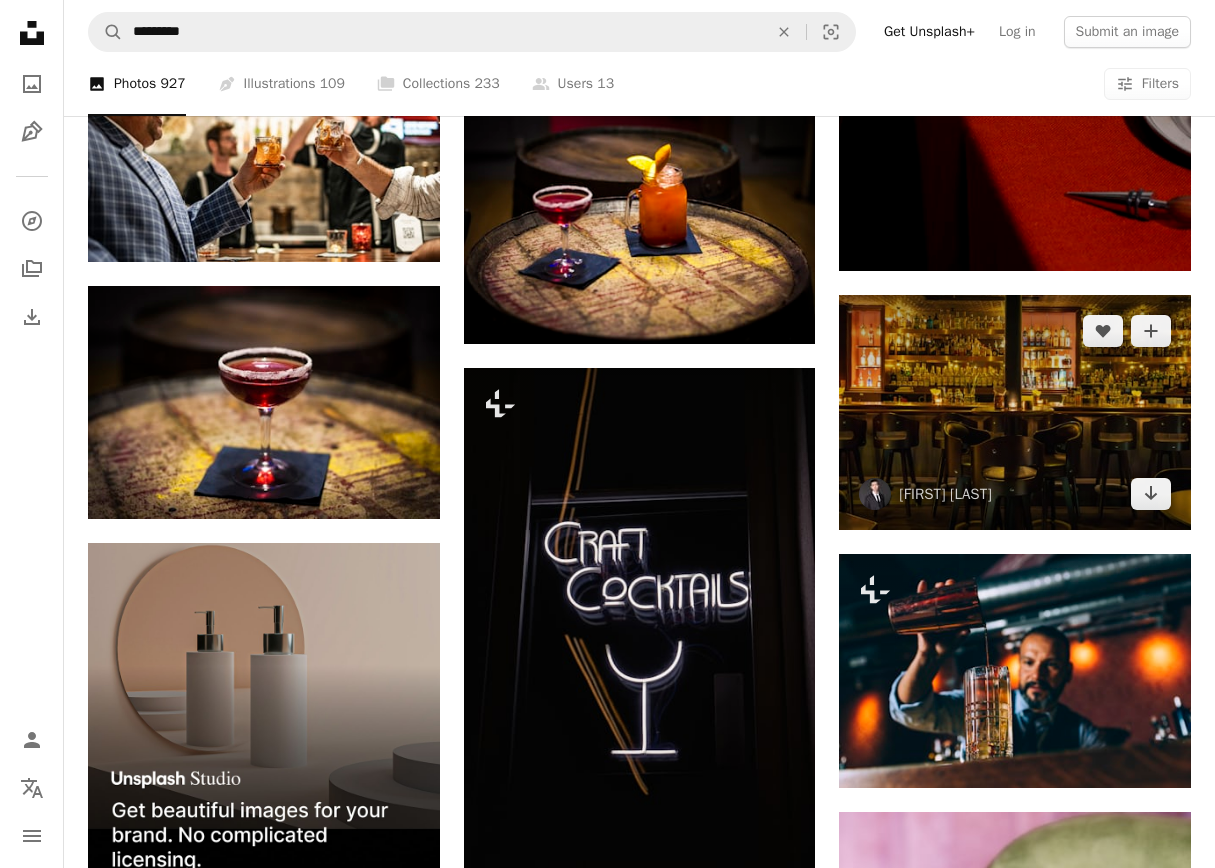 click at bounding box center (1015, 412) 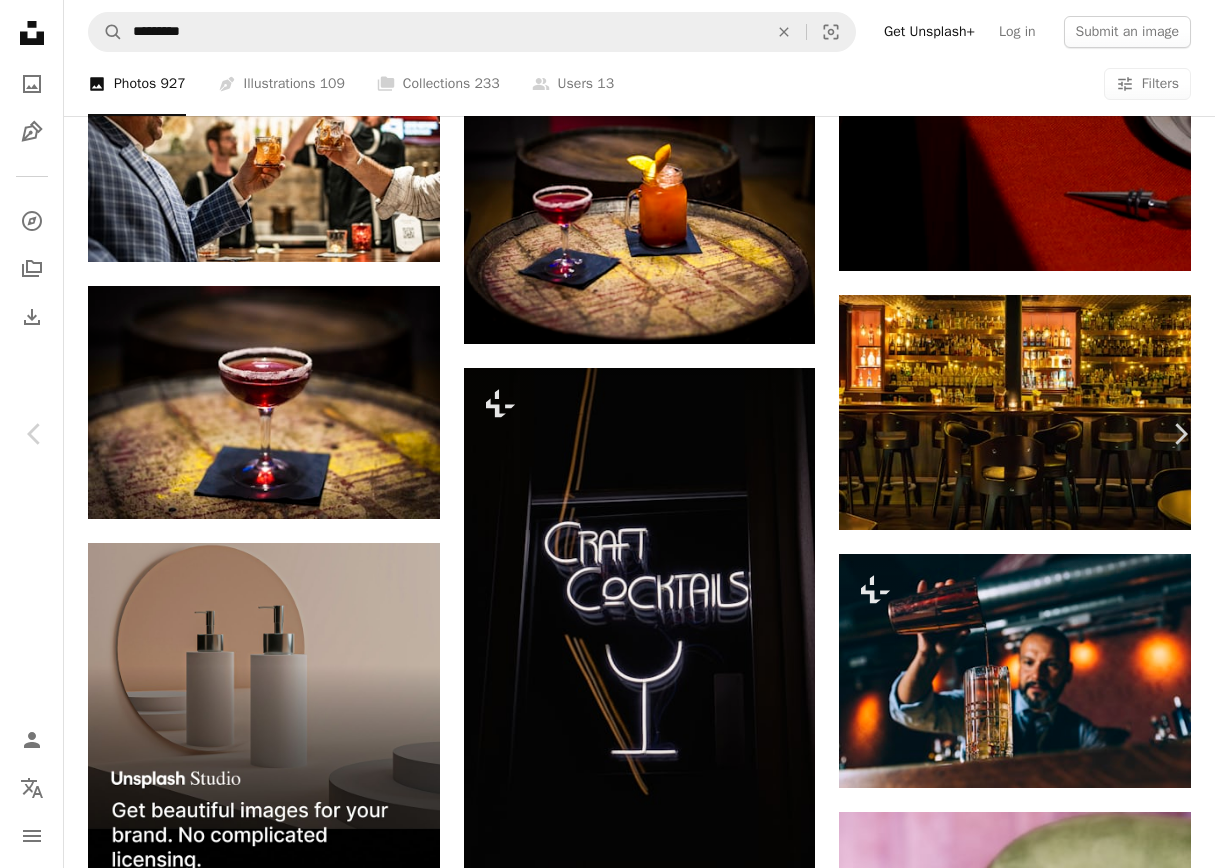 click on "Download free" at bounding box center (1016, 5658) 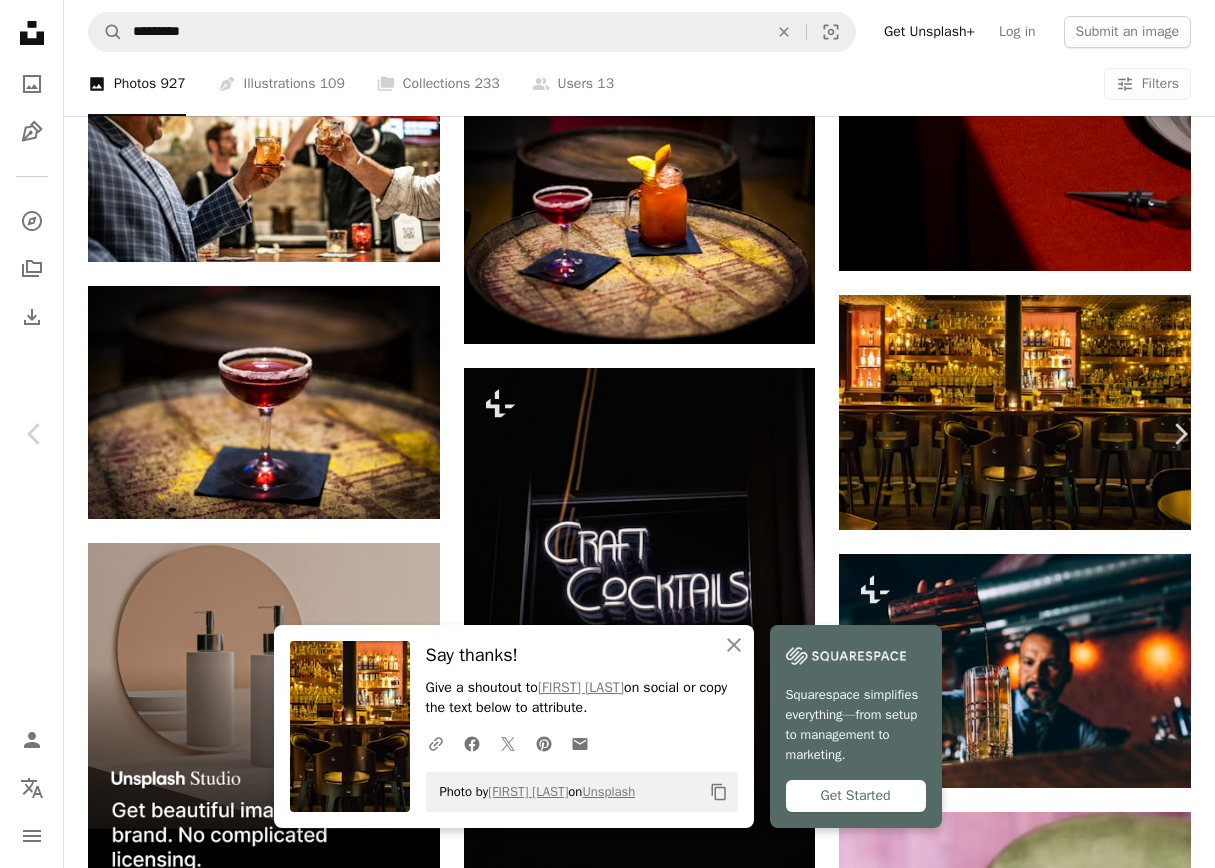 click on "An X shape" at bounding box center (20, 20) 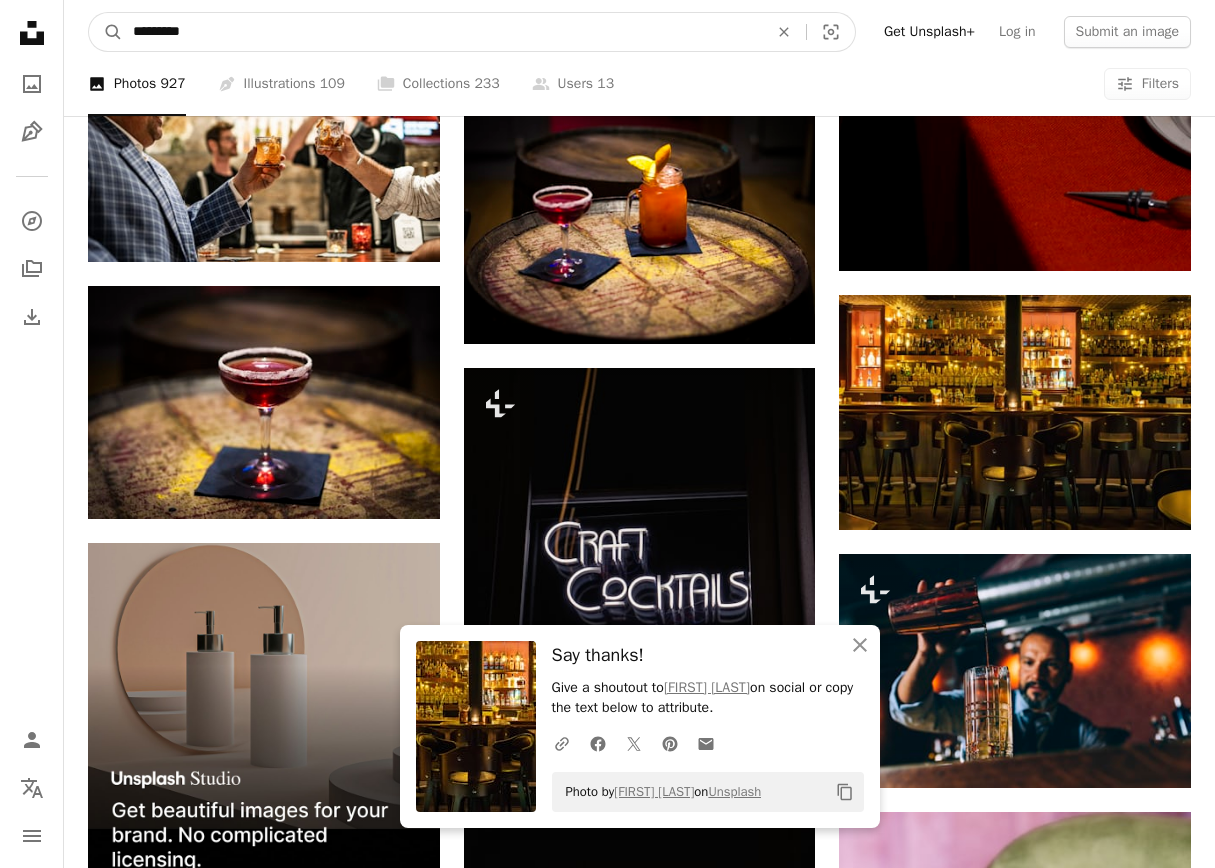 click on "*********" at bounding box center [442, 32] 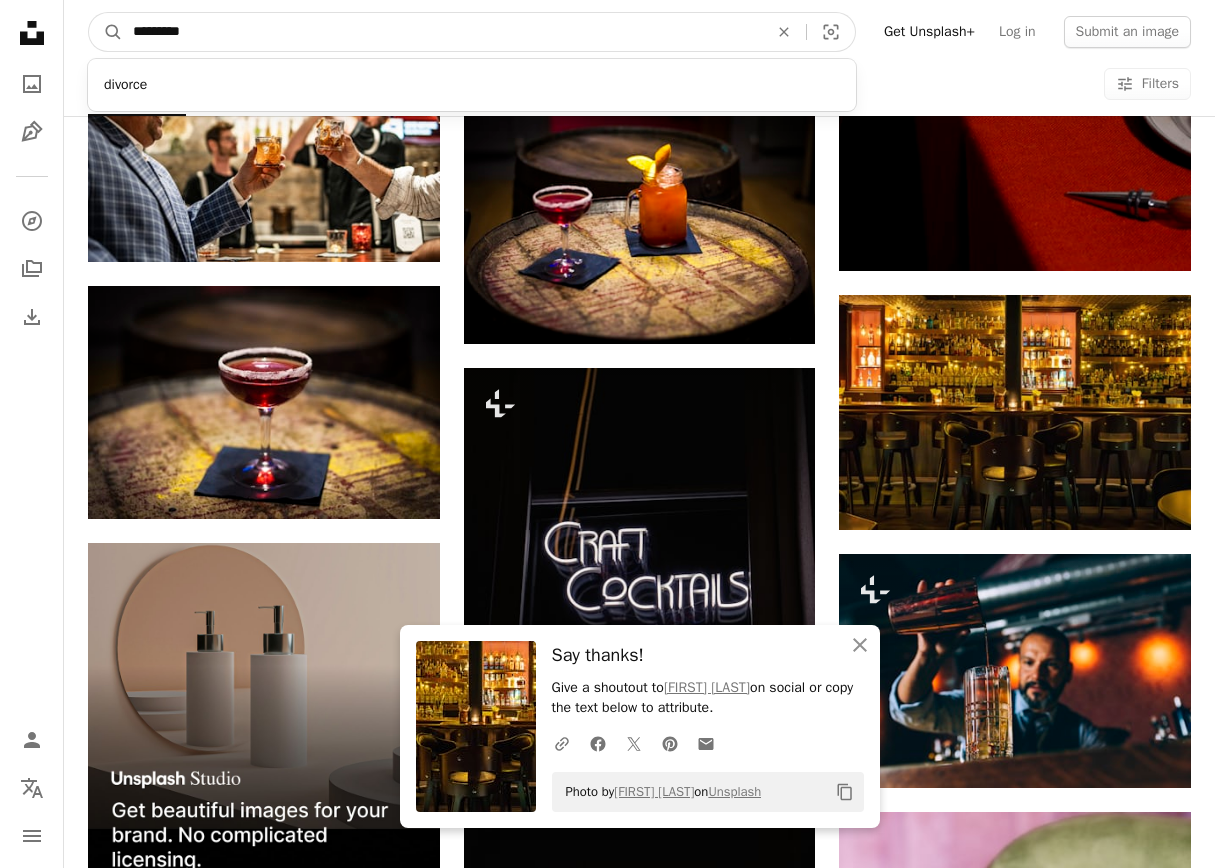 type on "**********" 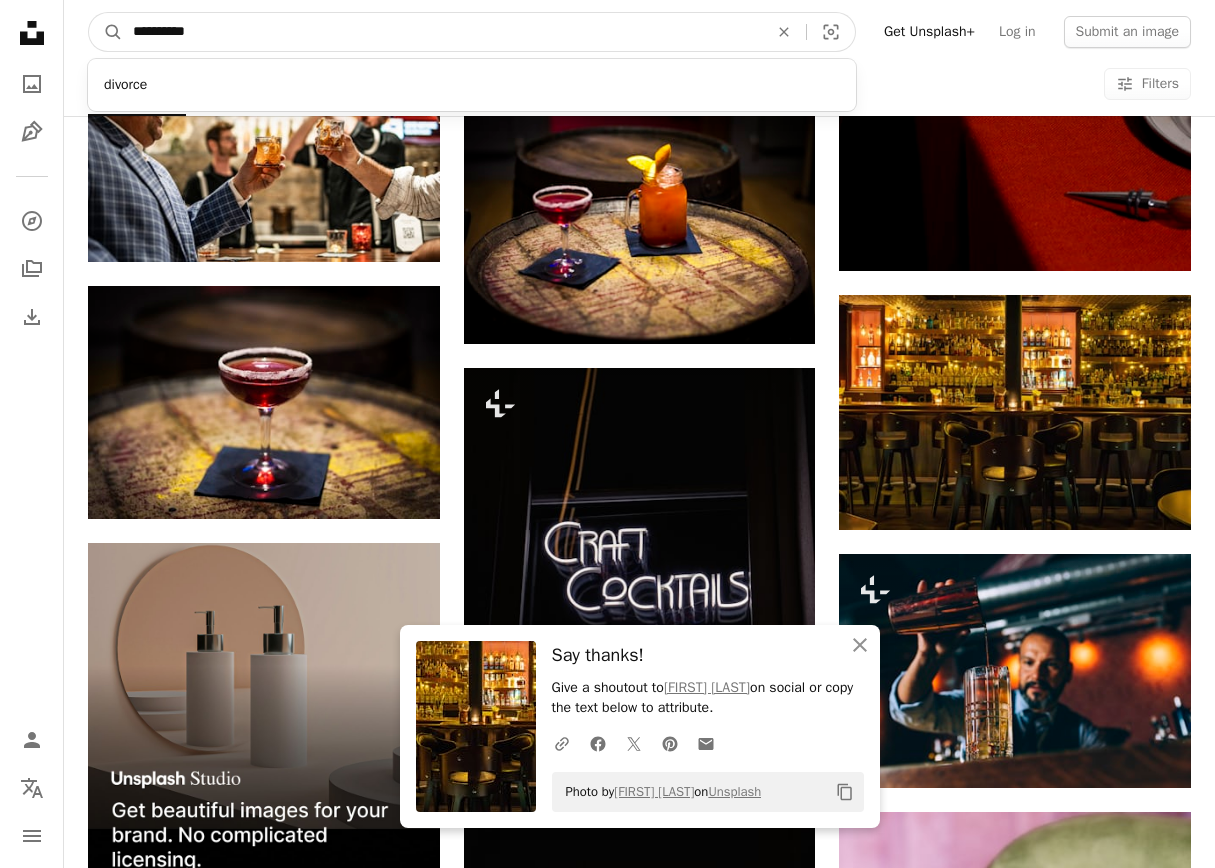 click on "A magnifying glass" at bounding box center [106, 32] 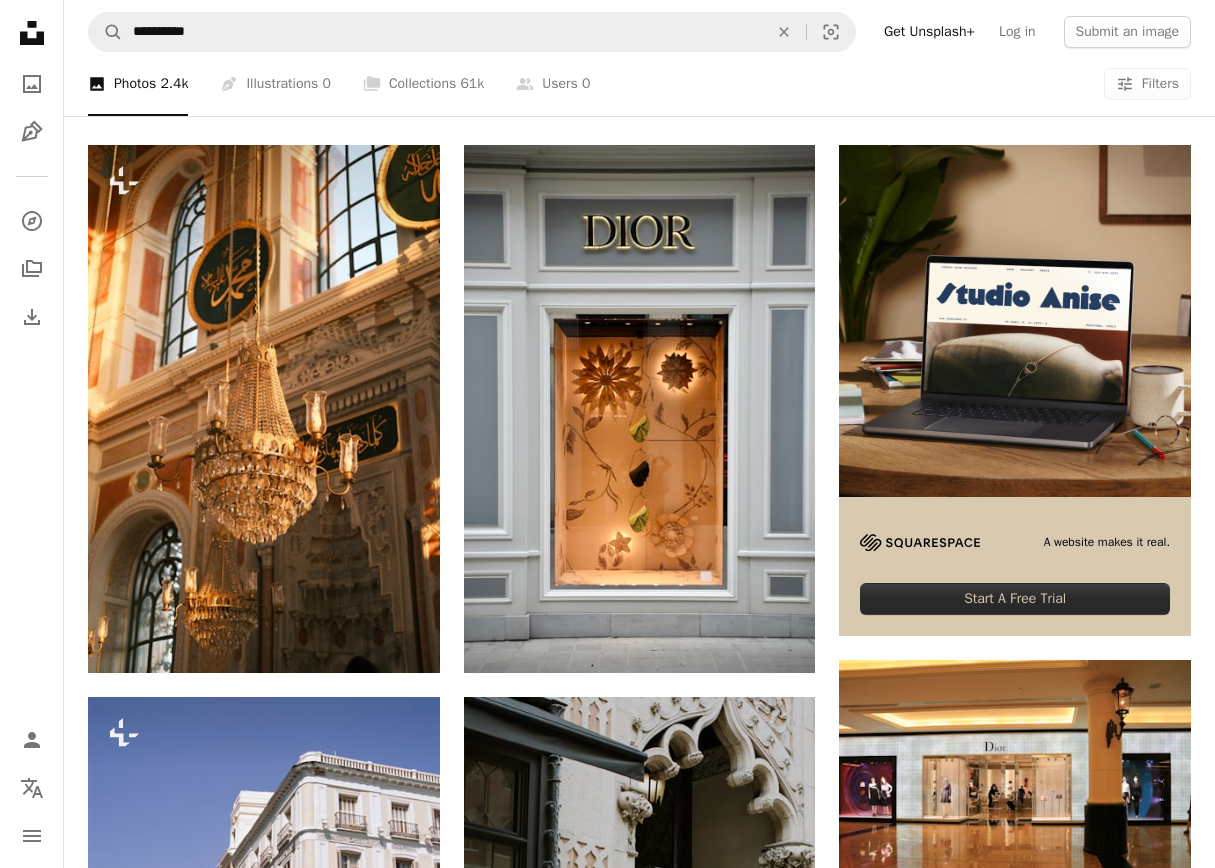 scroll, scrollTop: 366, scrollLeft: 0, axis: vertical 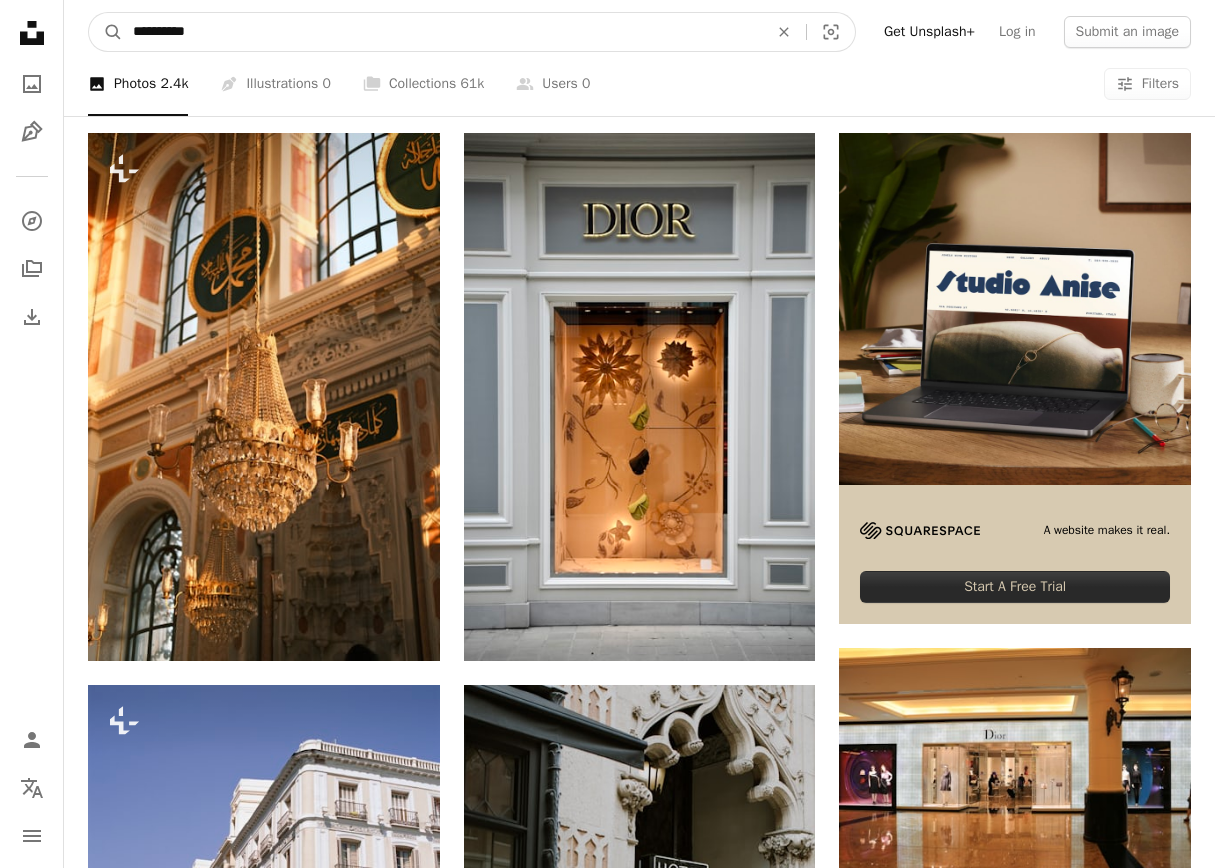 drag, startPoint x: 162, startPoint y: 24, endPoint x: 280, endPoint y: 24, distance: 118 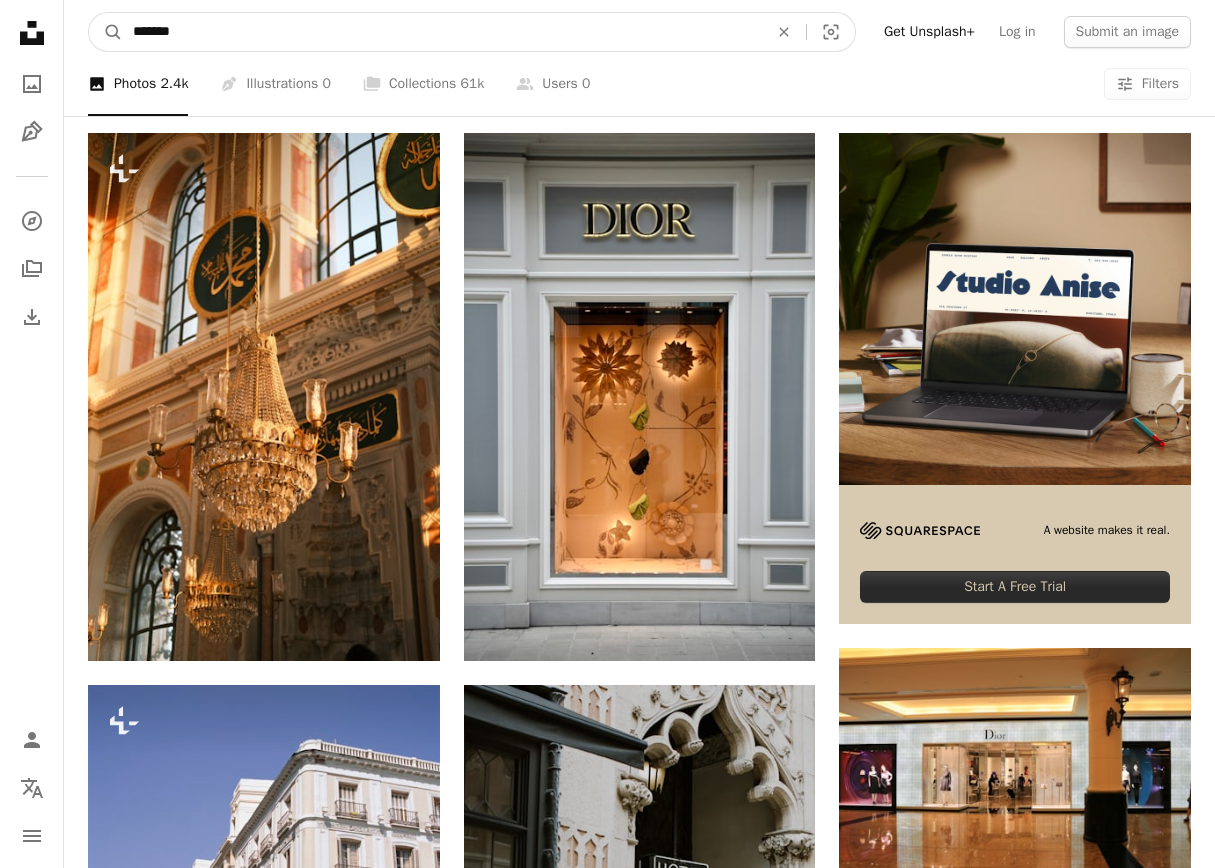 type on "********" 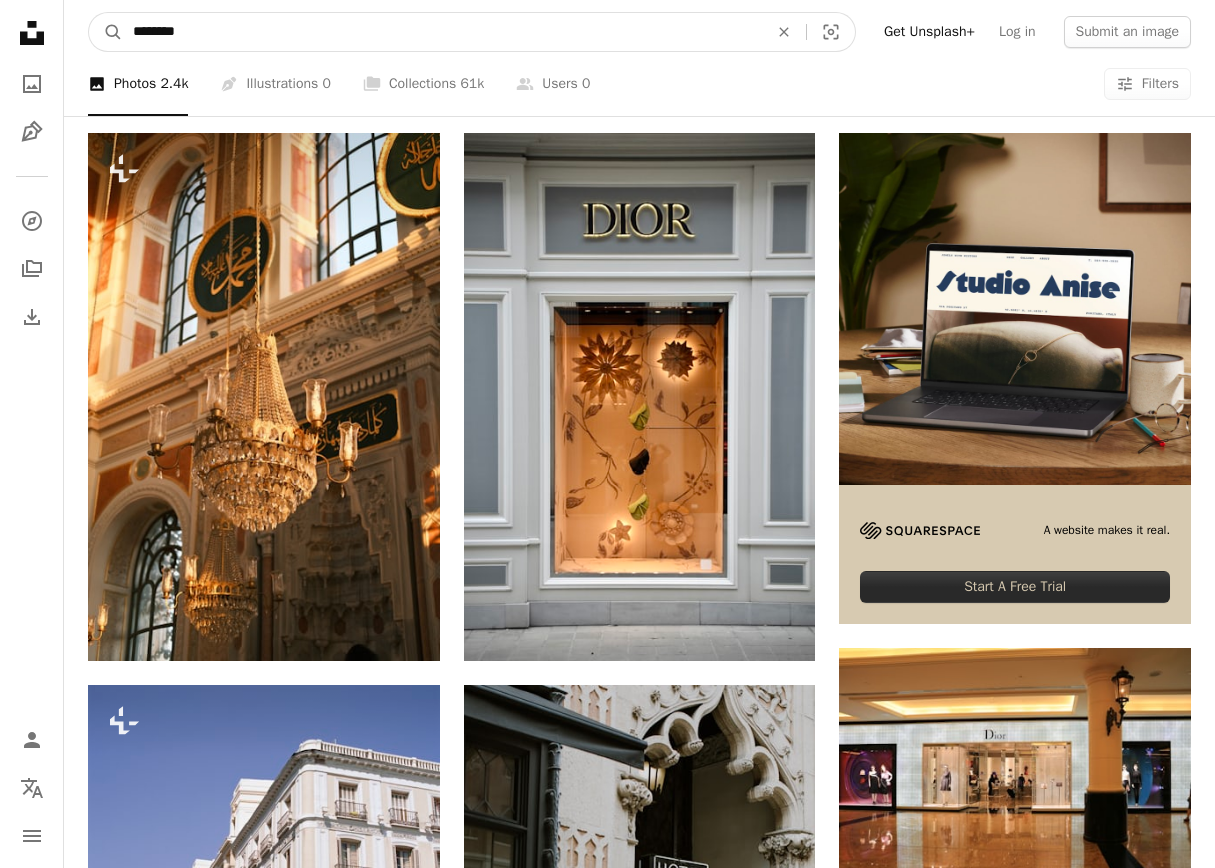 click on "A magnifying glass" at bounding box center (106, 32) 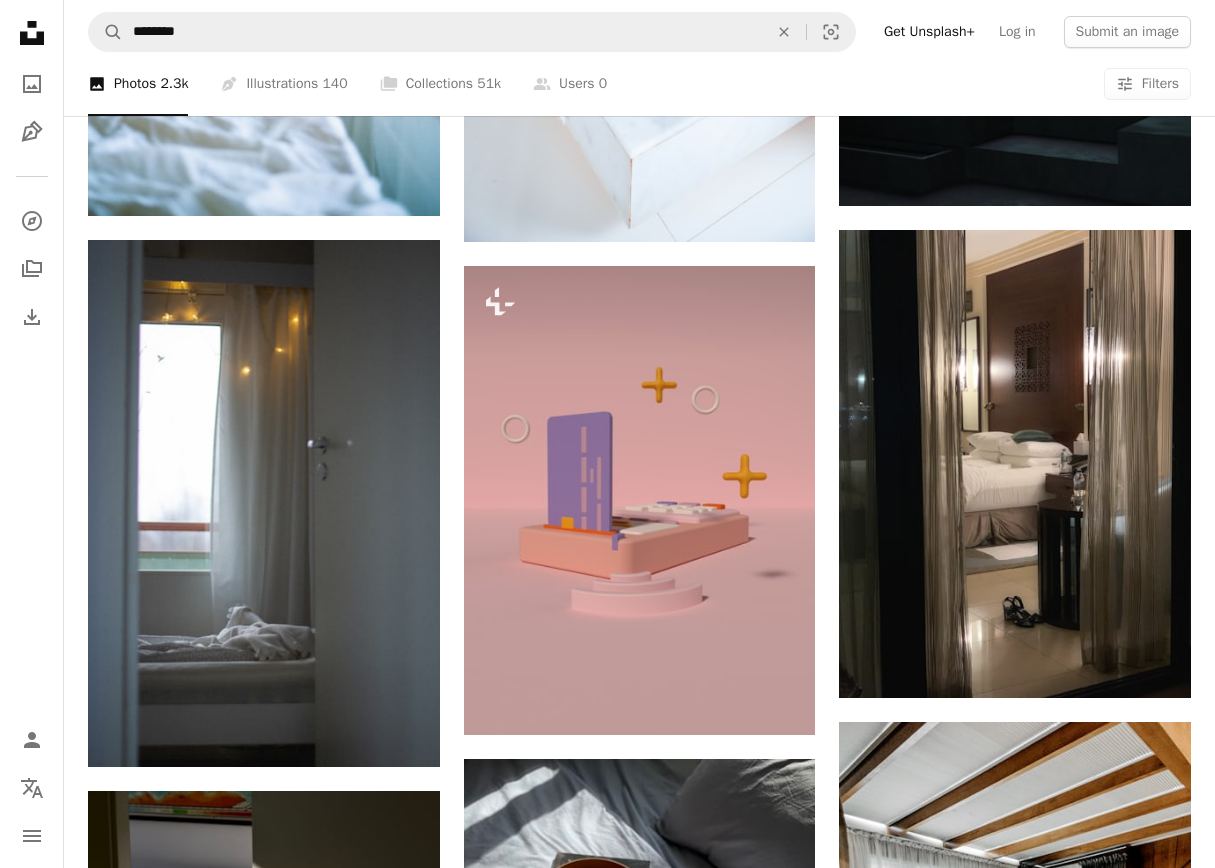 scroll, scrollTop: 0, scrollLeft: 0, axis: both 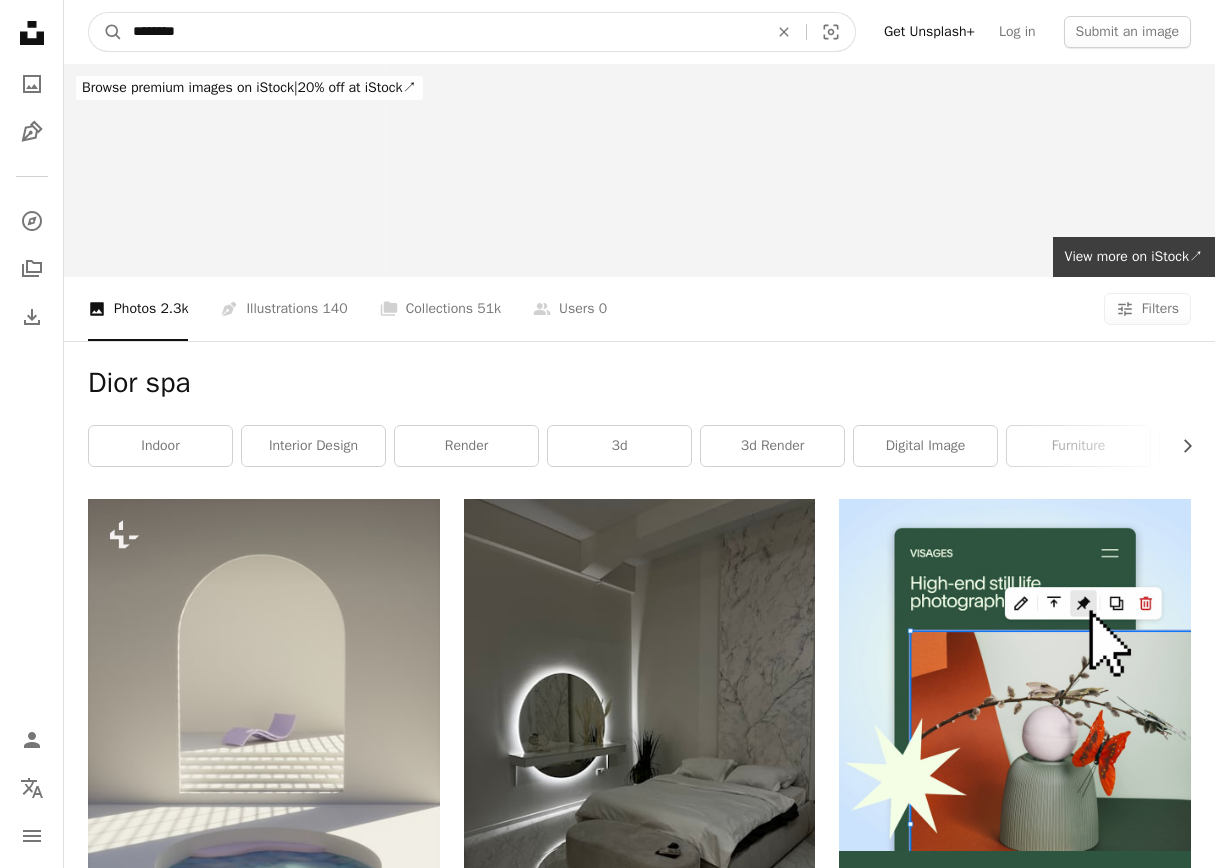 drag, startPoint x: 210, startPoint y: 39, endPoint x: 62, endPoint y: 28, distance: 148.40822 